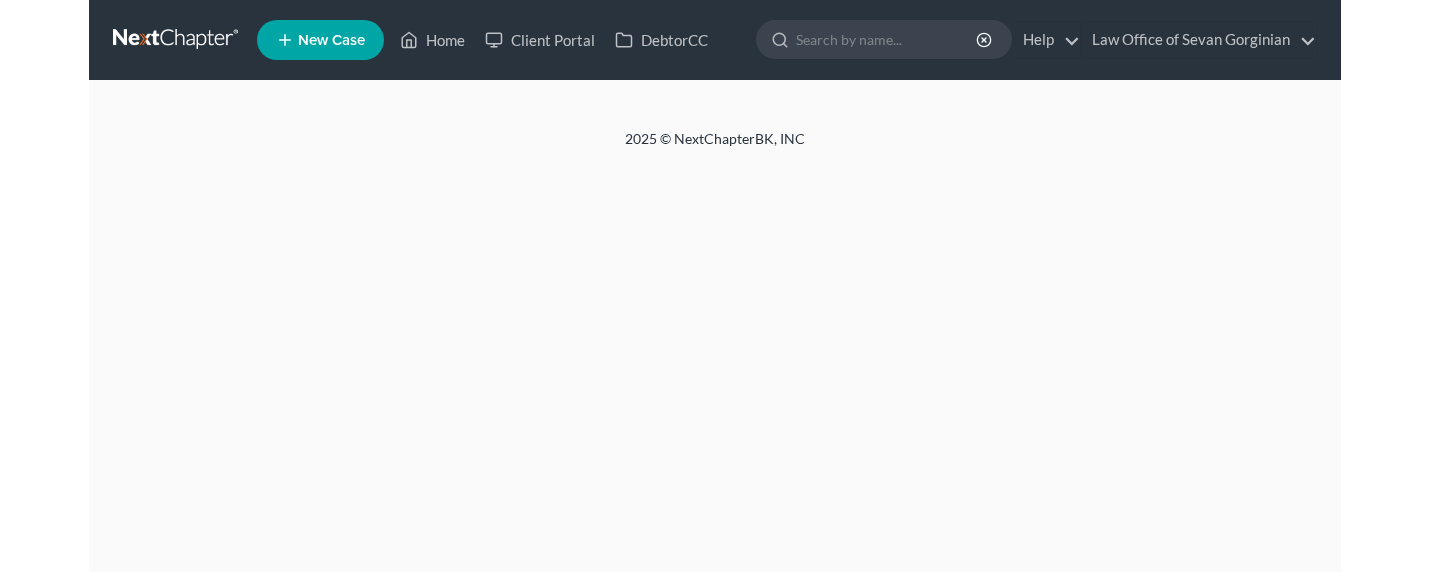 scroll, scrollTop: 0, scrollLeft: 0, axis: both 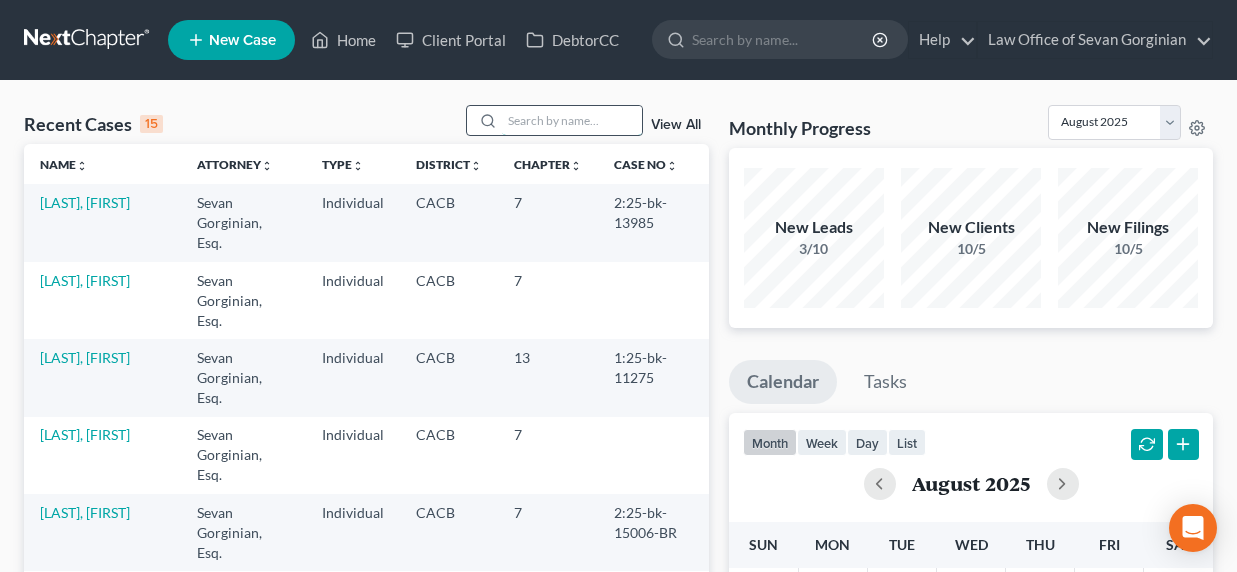 click at bounding box center (572, 120) 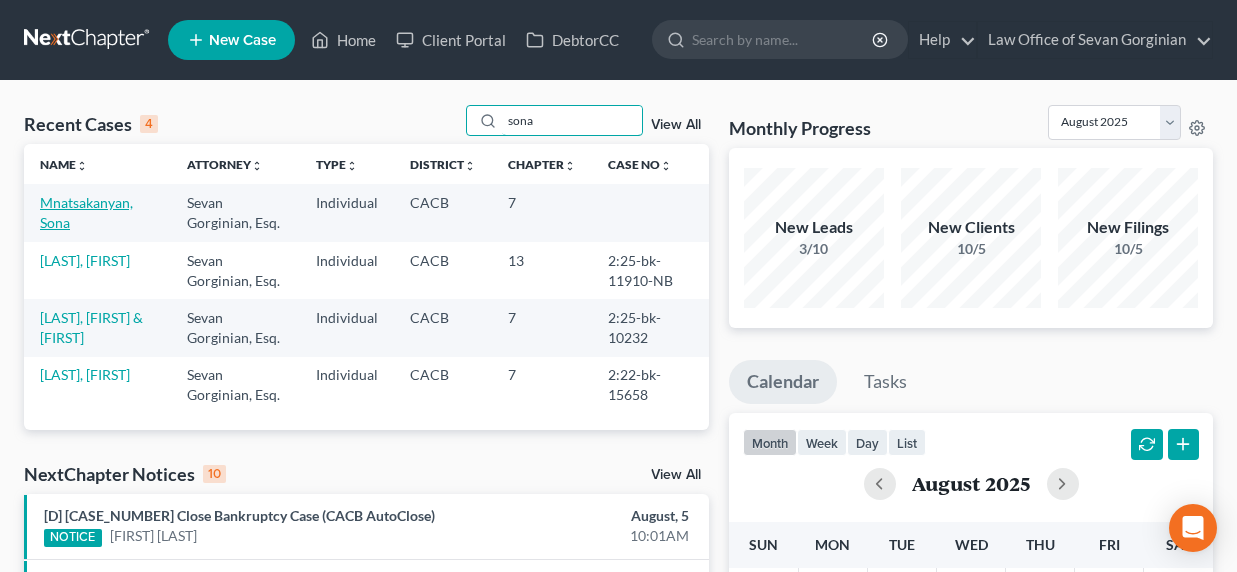 type on "sona" 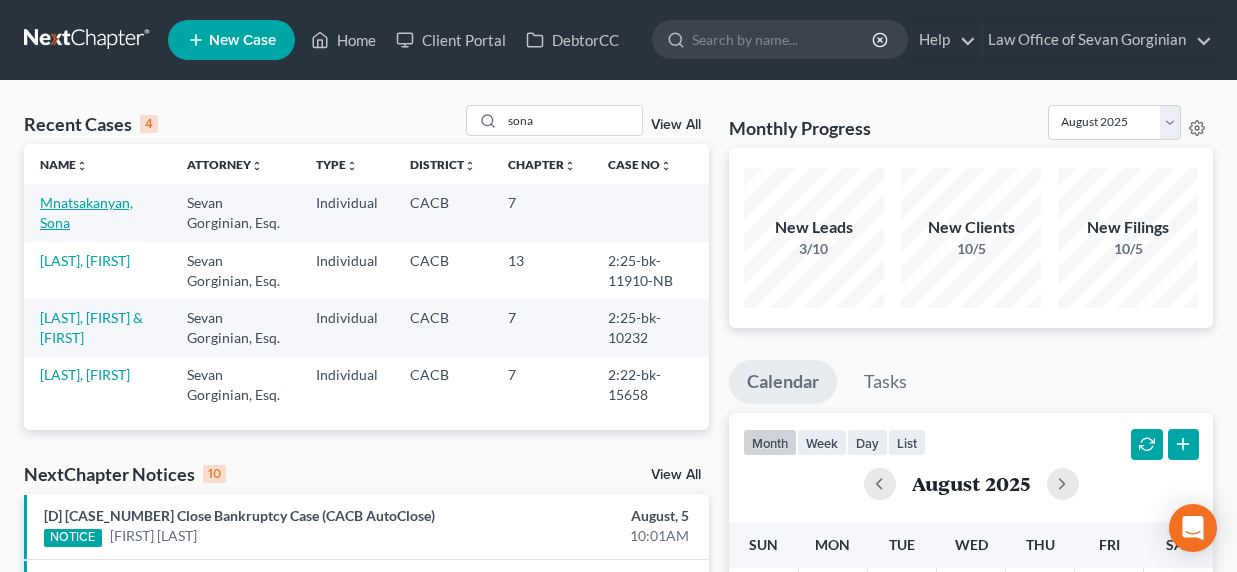 click on "Mnatsakanyan, Sona" at bounding box center [86, 212] 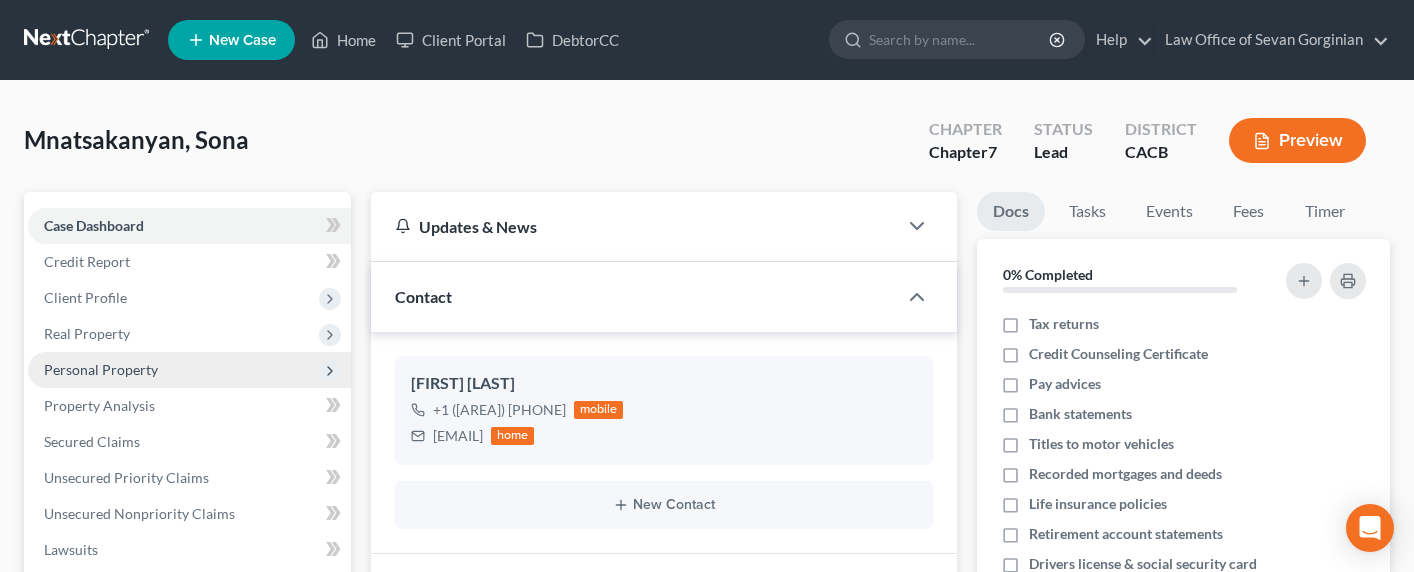 click on "Personal Property" at bounding box center (189, 370) 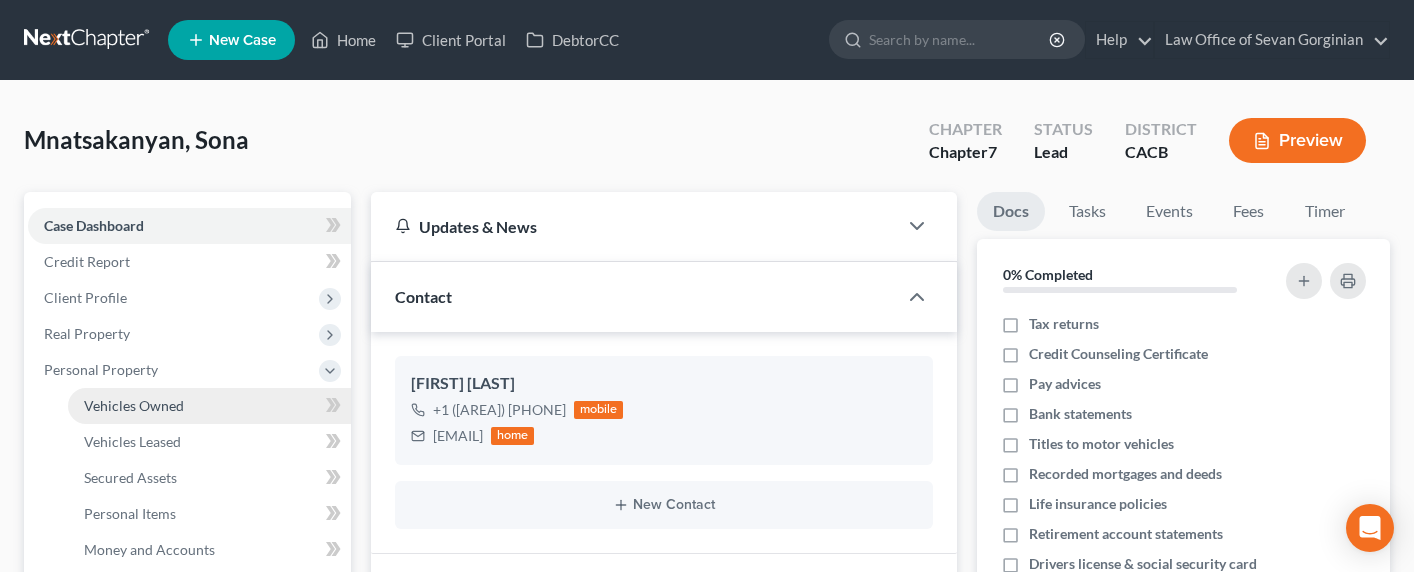 click on "Vehicles Owned" at bounding box center (134, 405) 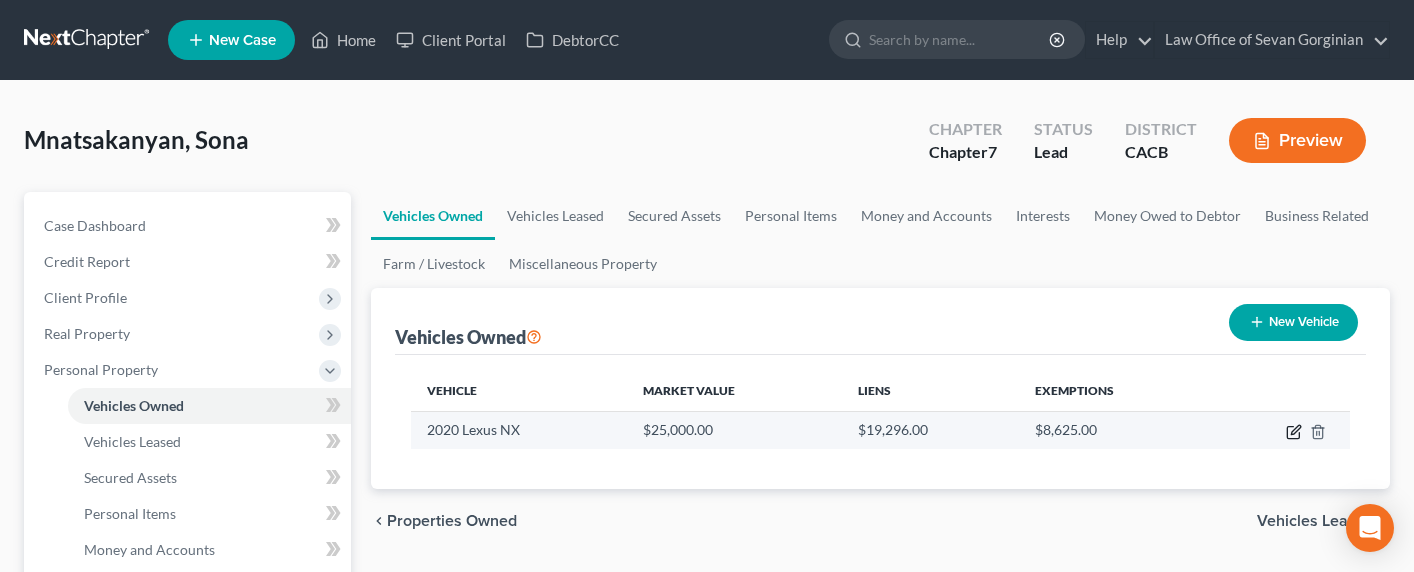 click 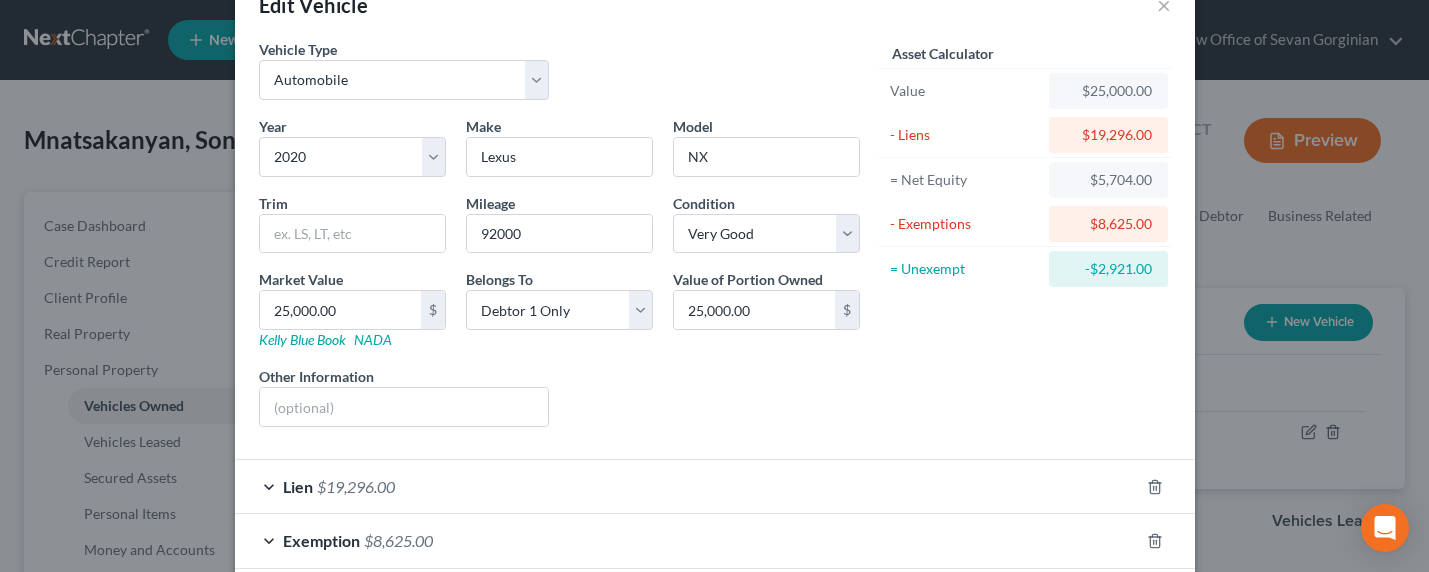 scroll, scrollTop: 81, scrollLeft: 0, axis: vertical 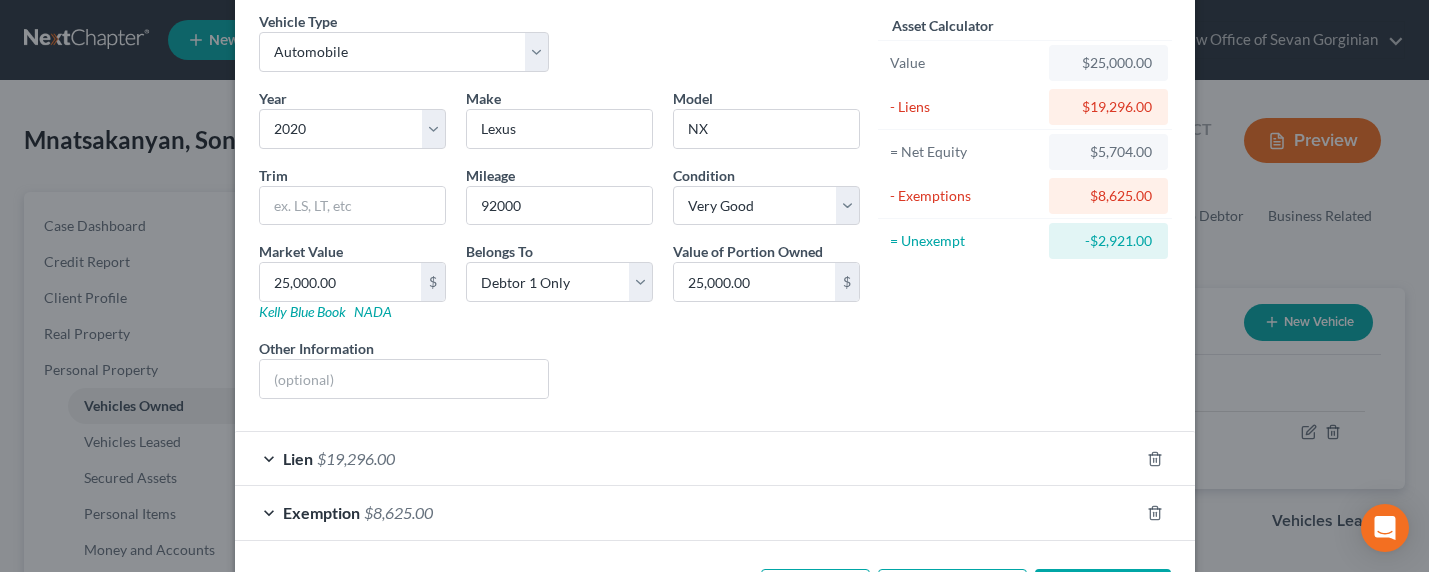 click on "Lien $19,296.00" at bounding box center (687, 458) 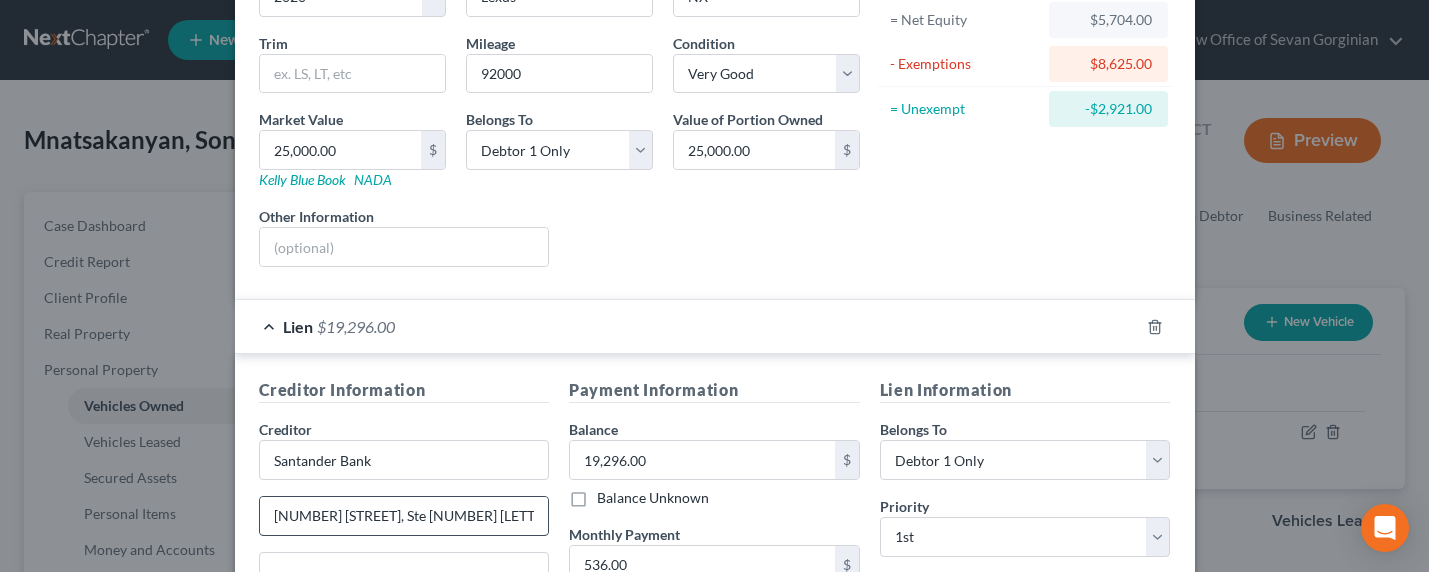 scroll, scrollTop: 285, scrollLeft: 0, axis: vertical 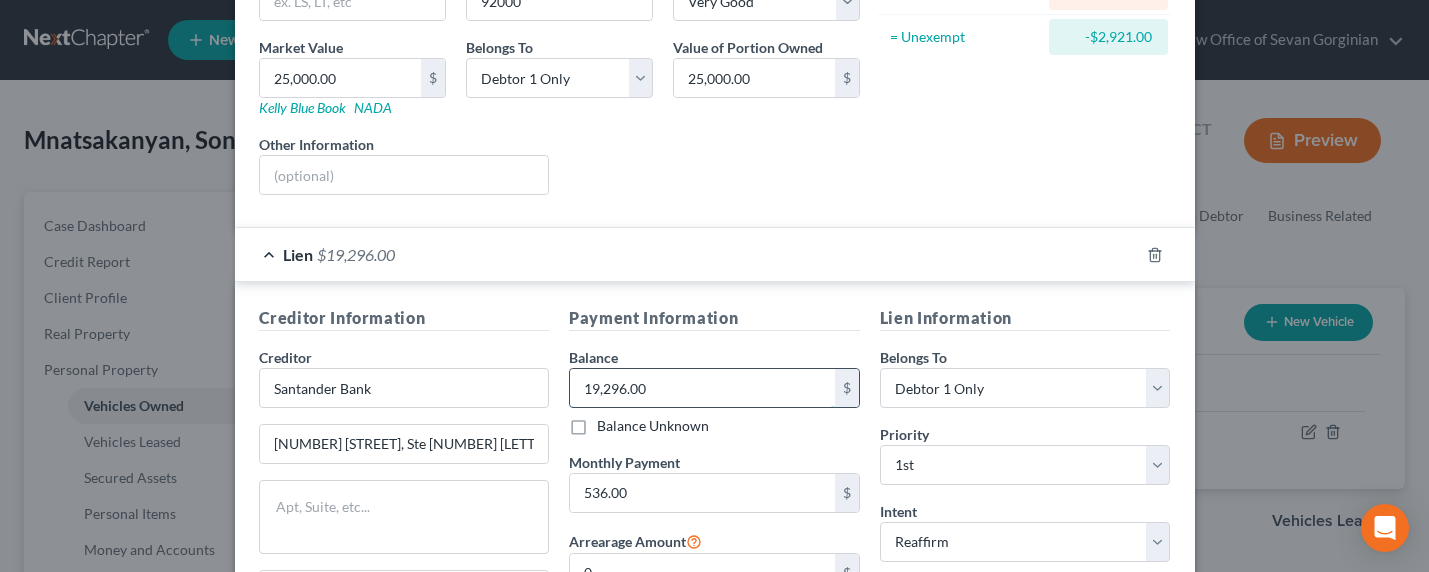 click on "19,296.00" at bounding box center [702, 388] 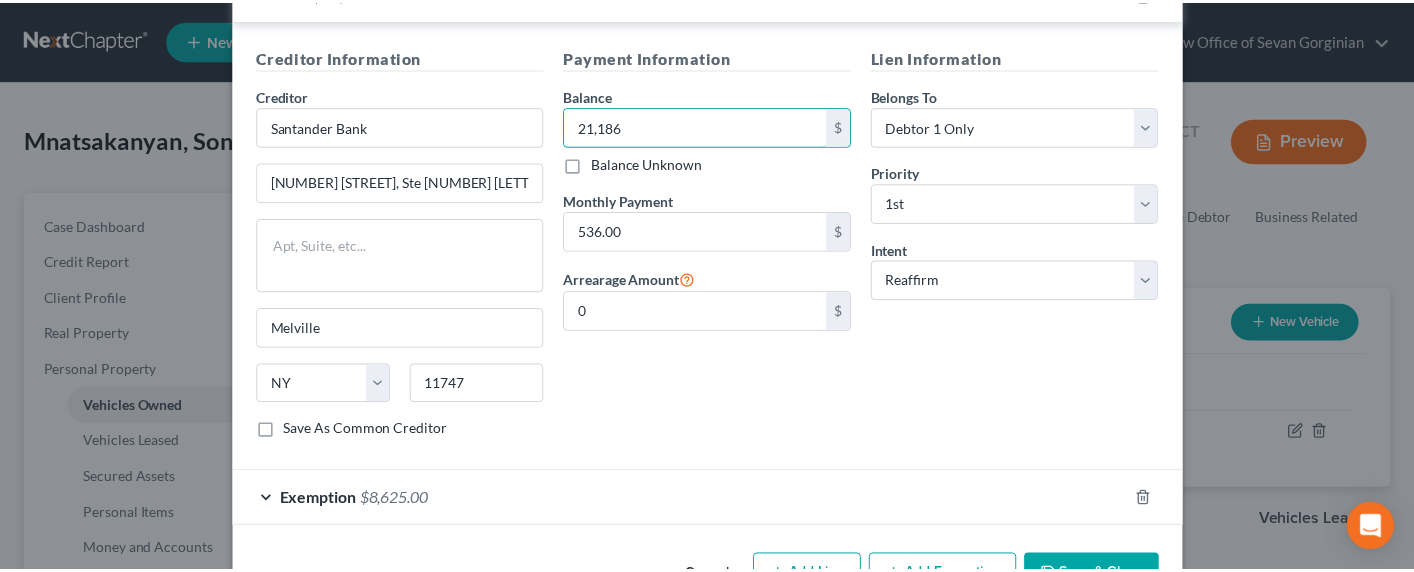 scroll, scrollTop: 611, scrollLeft: 0, axis: vertical 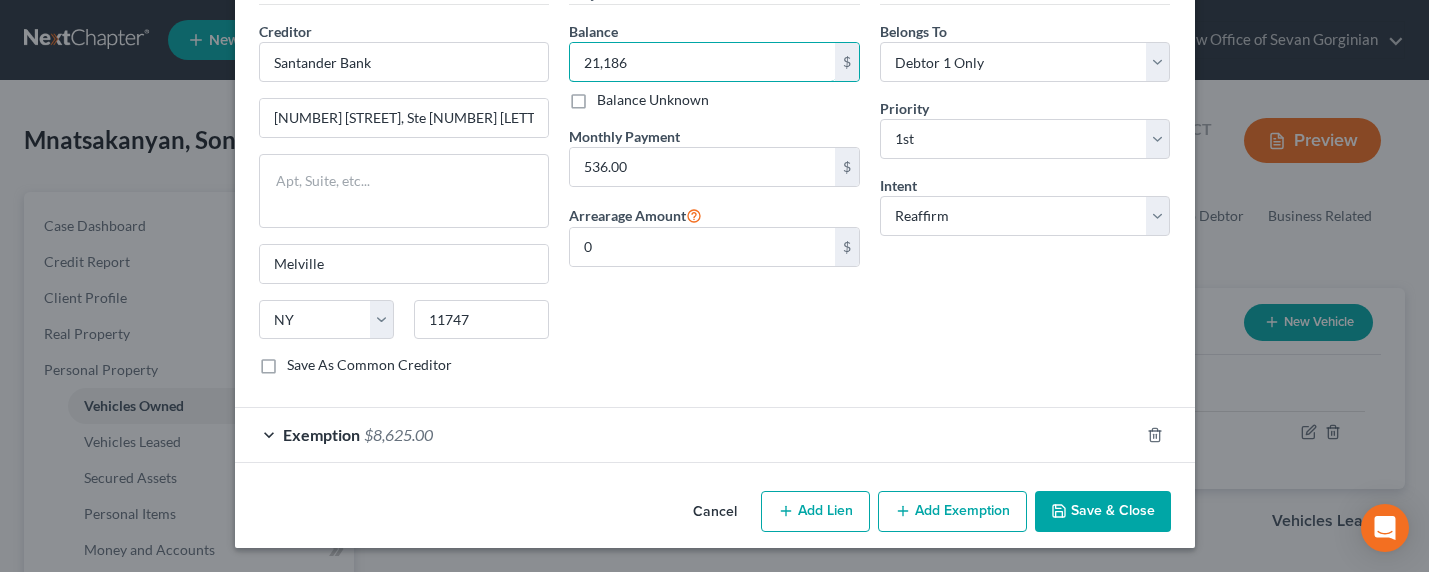 type on "21,186" 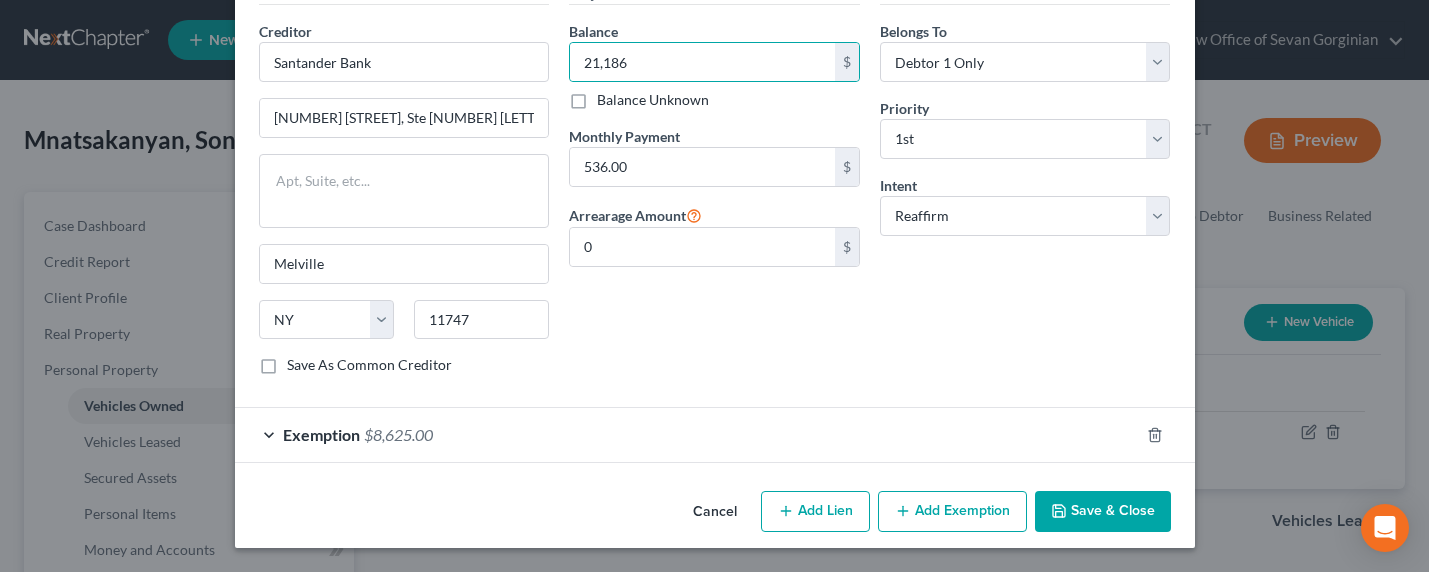 click on "Save & Close" at bounding box center [1103, 512] 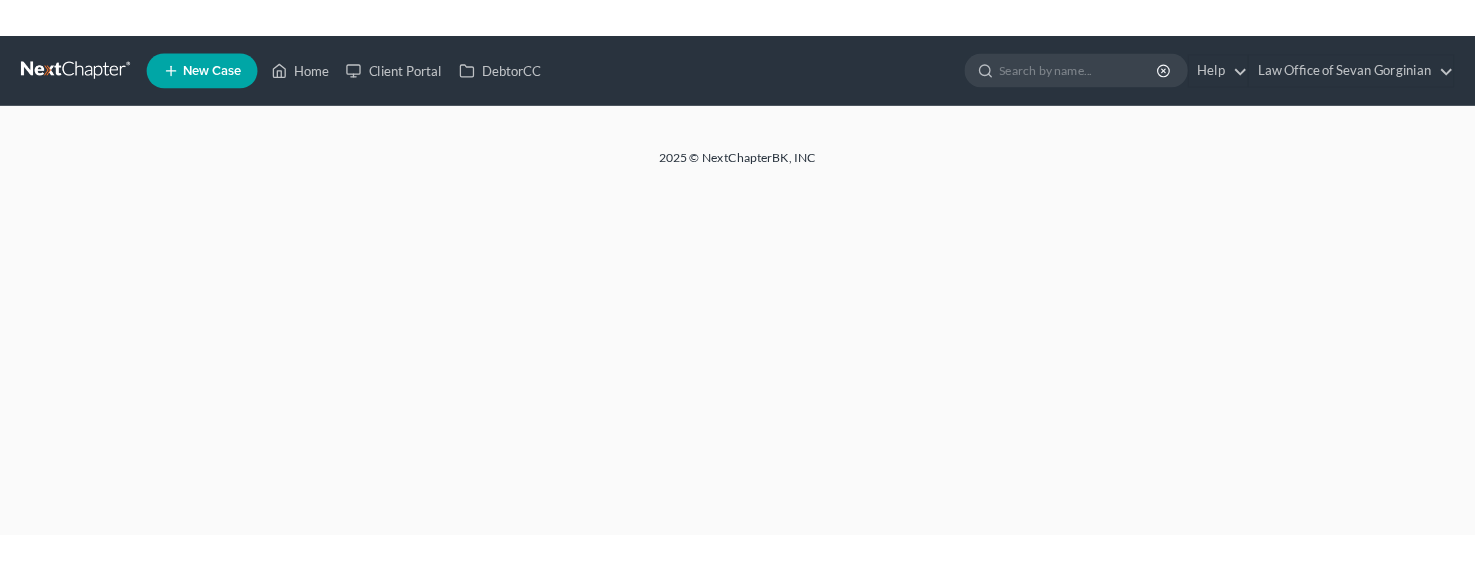scroll, scrollTop: 0, scrollLeft: 0, axis: both 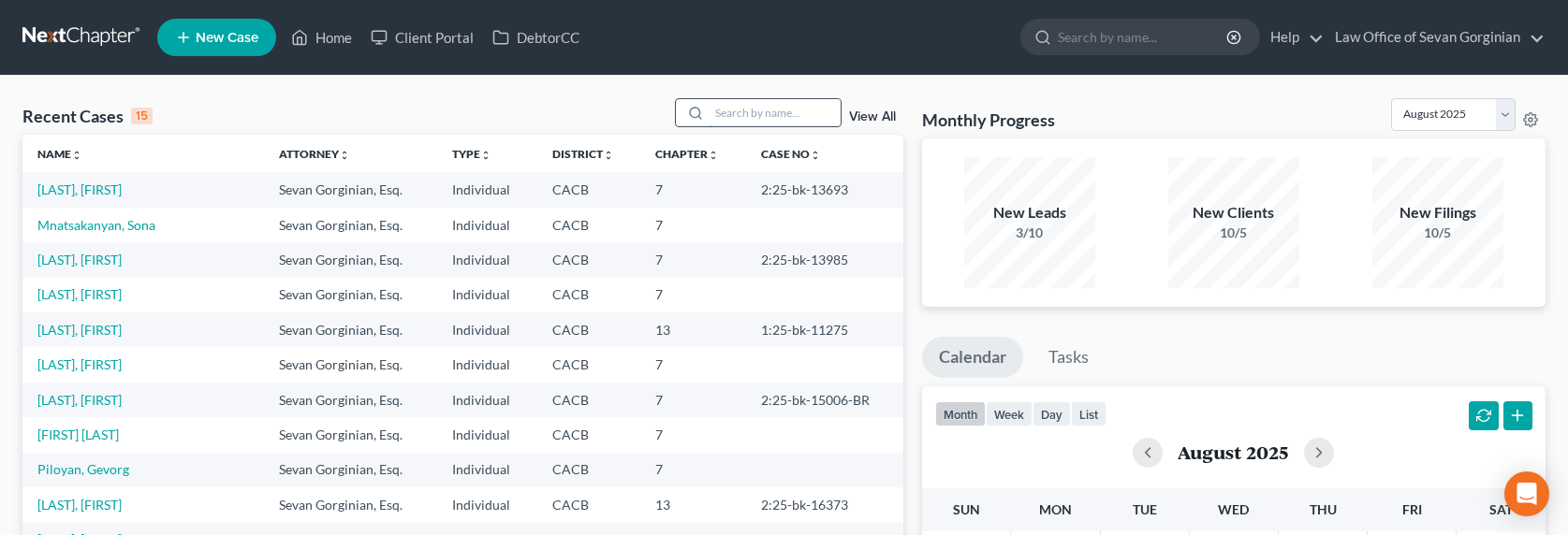 click at bounding box center (775, 112) 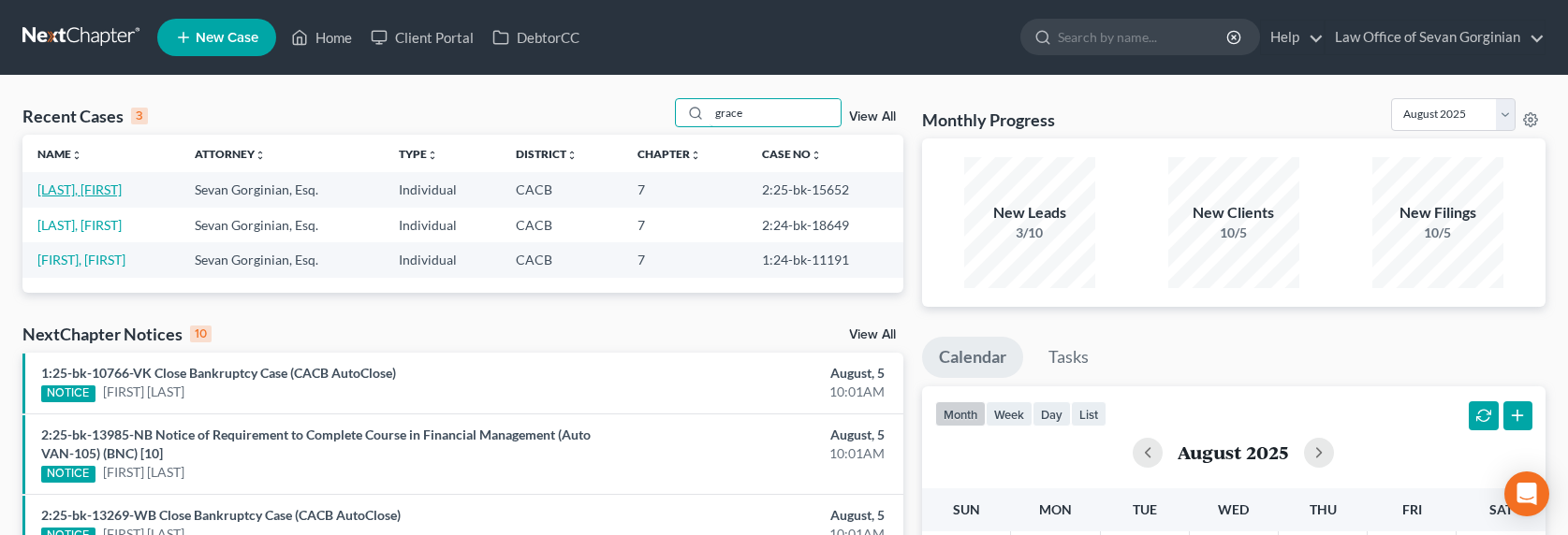 type on "grace" 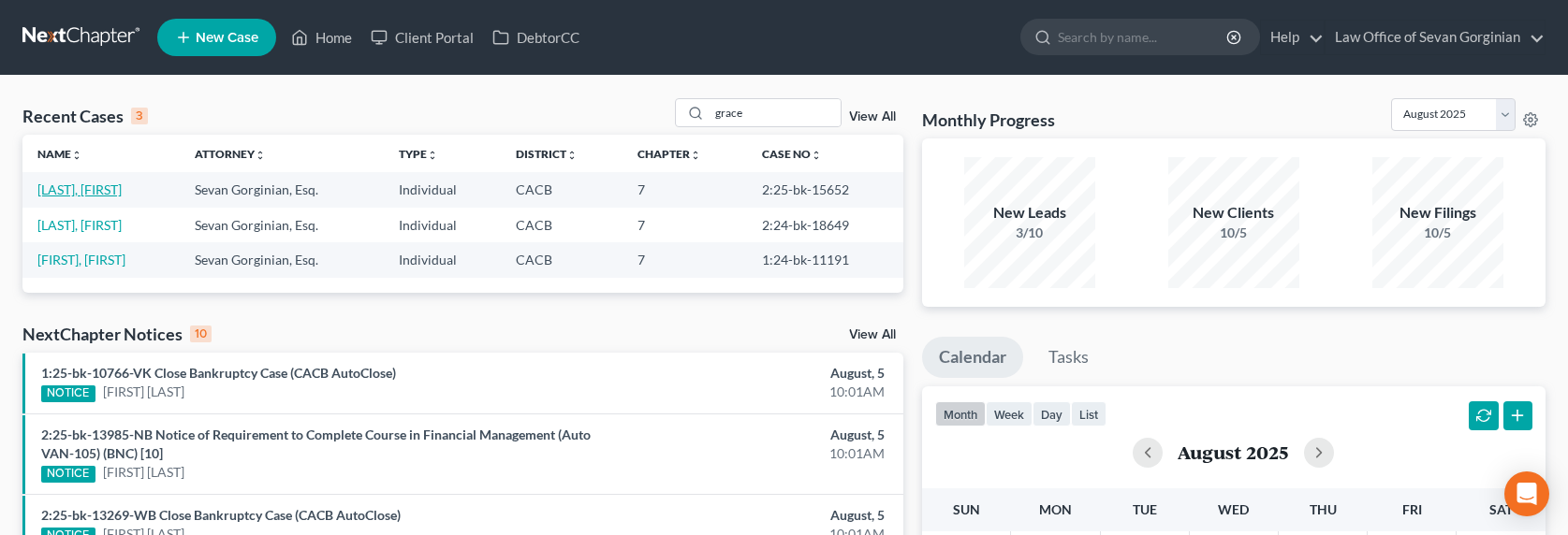 click on "[LAST], [FIRST]" at bounding box center (80, 189) 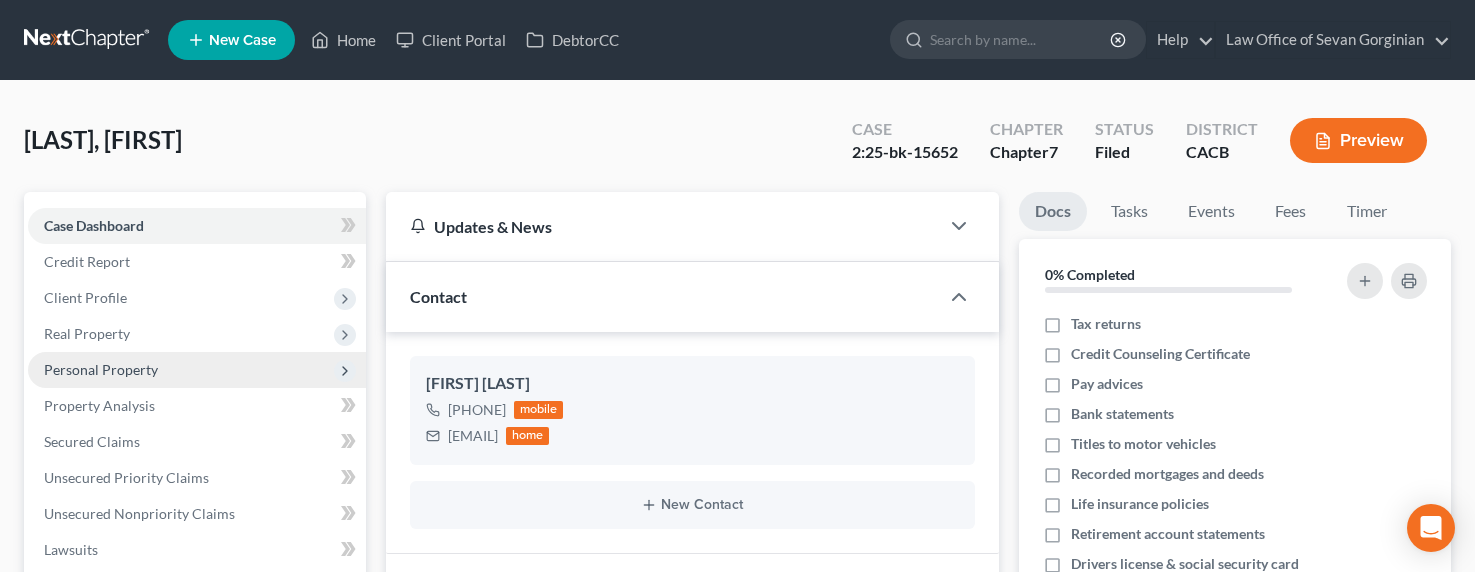 click on "Personal Property" at bounding box center (101, 369) 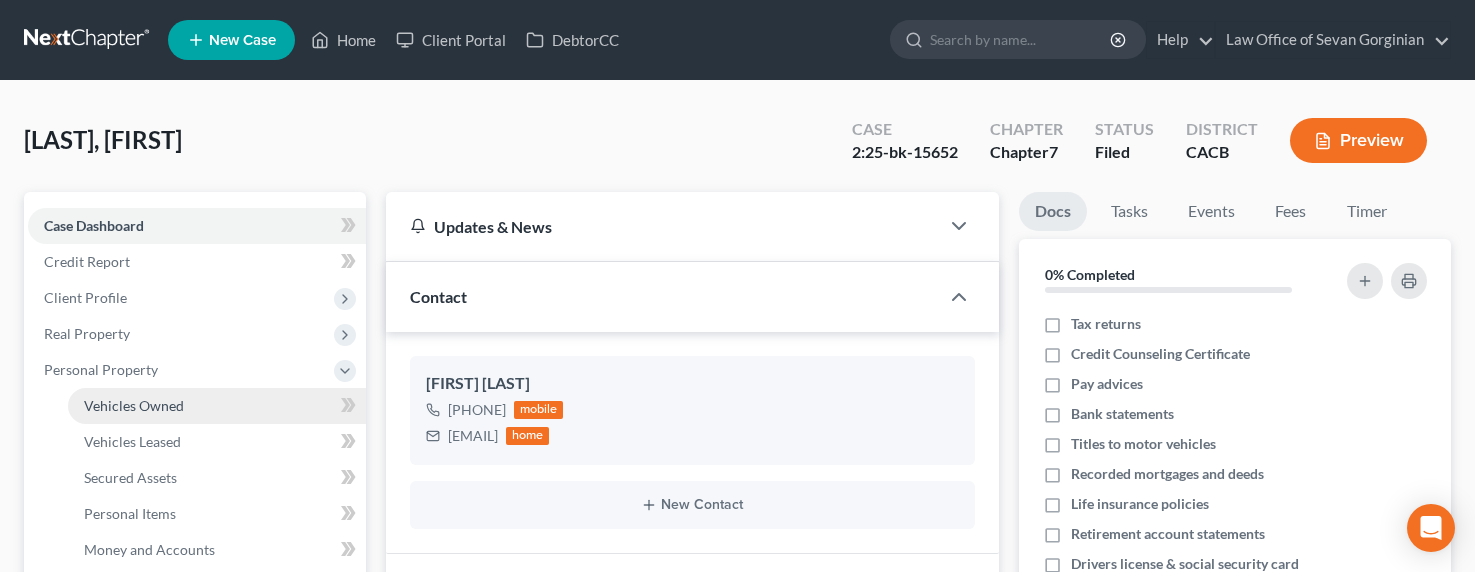 click on "Vehicles Owned" at bounding box center (134, 405) 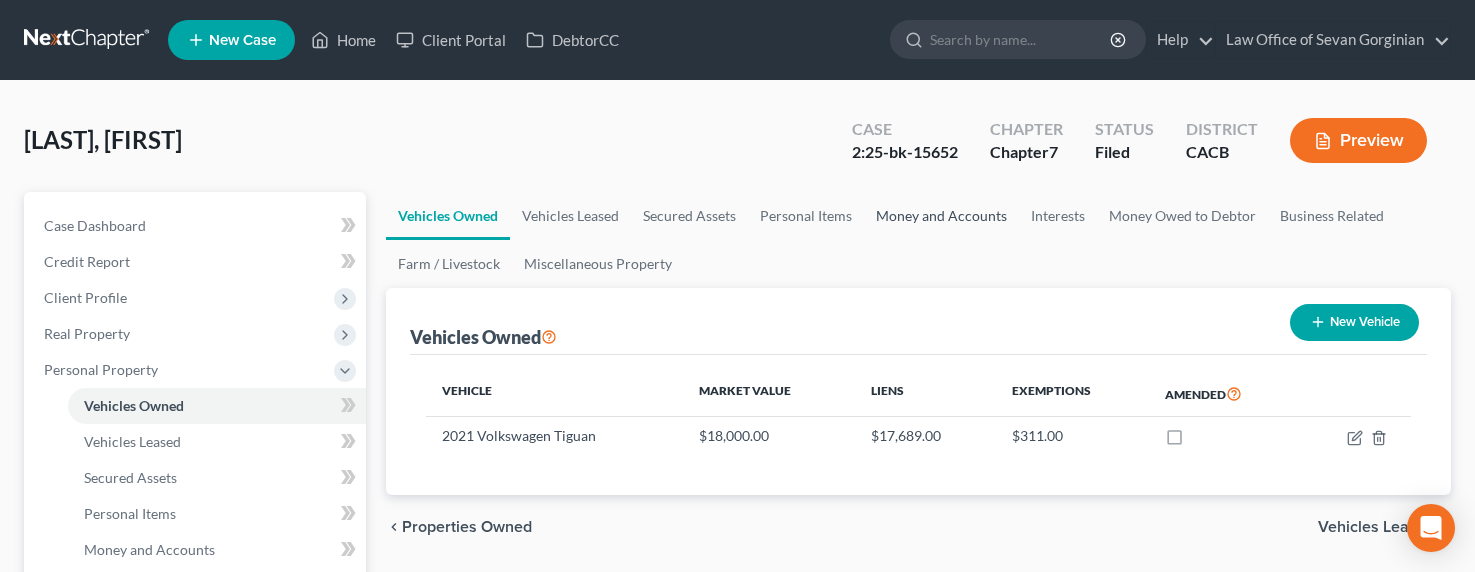click on "Money and Accounts" at bounding box center [941, 216] 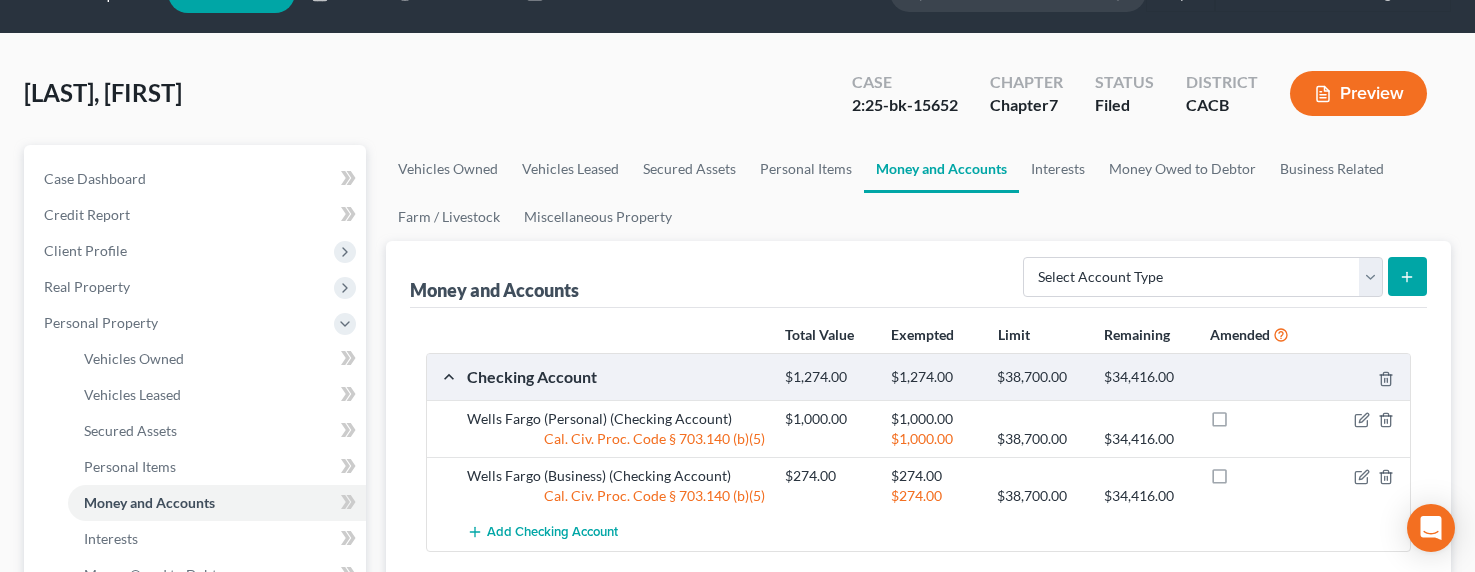 scroll, scrollTop: 0, scrollLeft: 0, axis: both 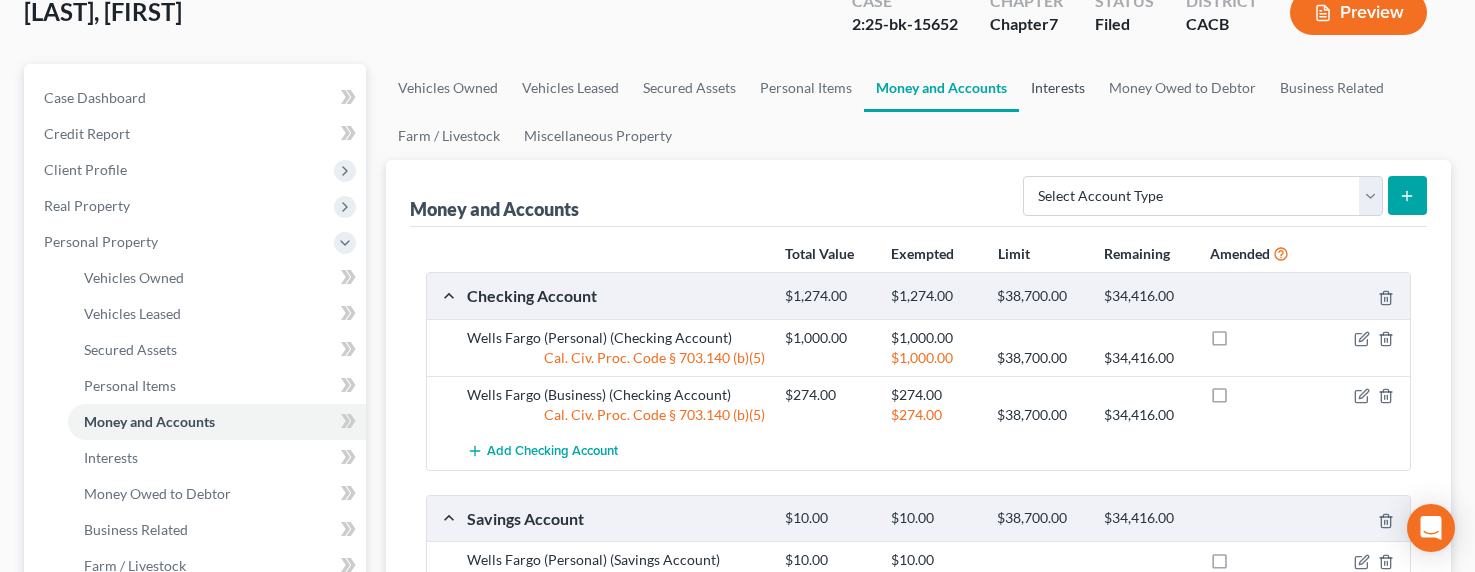 click on "Interests" at bounding box center [1058, 88] 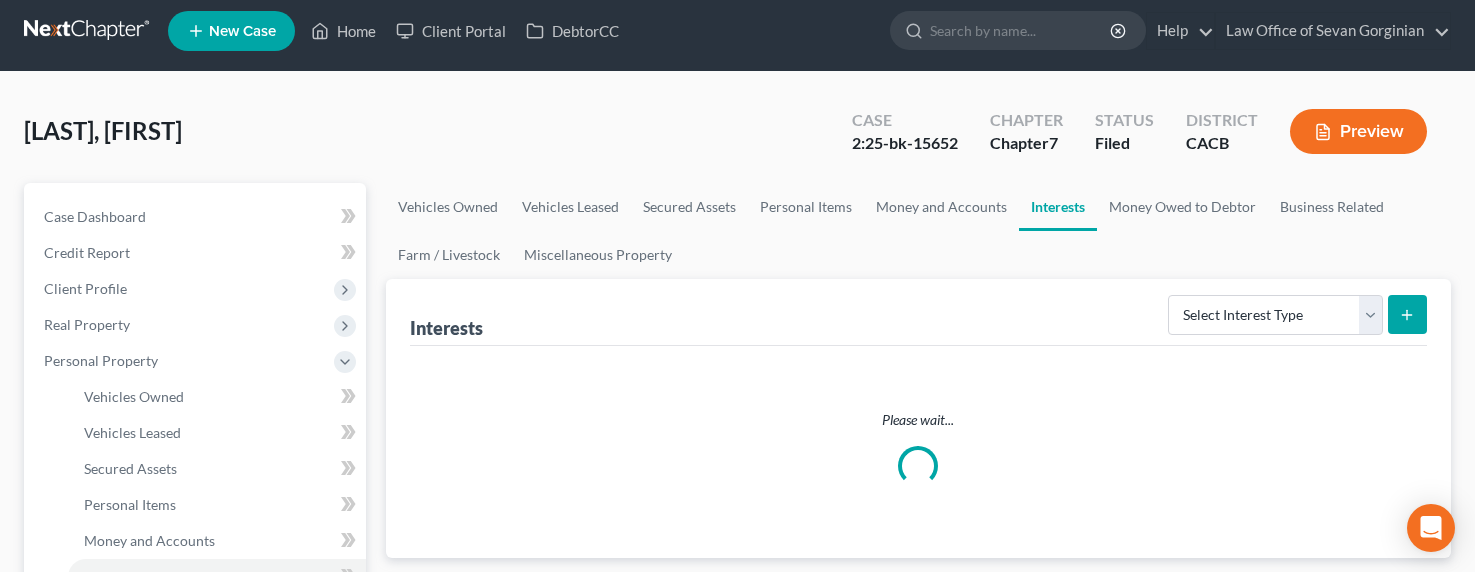 scroll, scrollTop: 0, scrollLeft: 0, axis: both 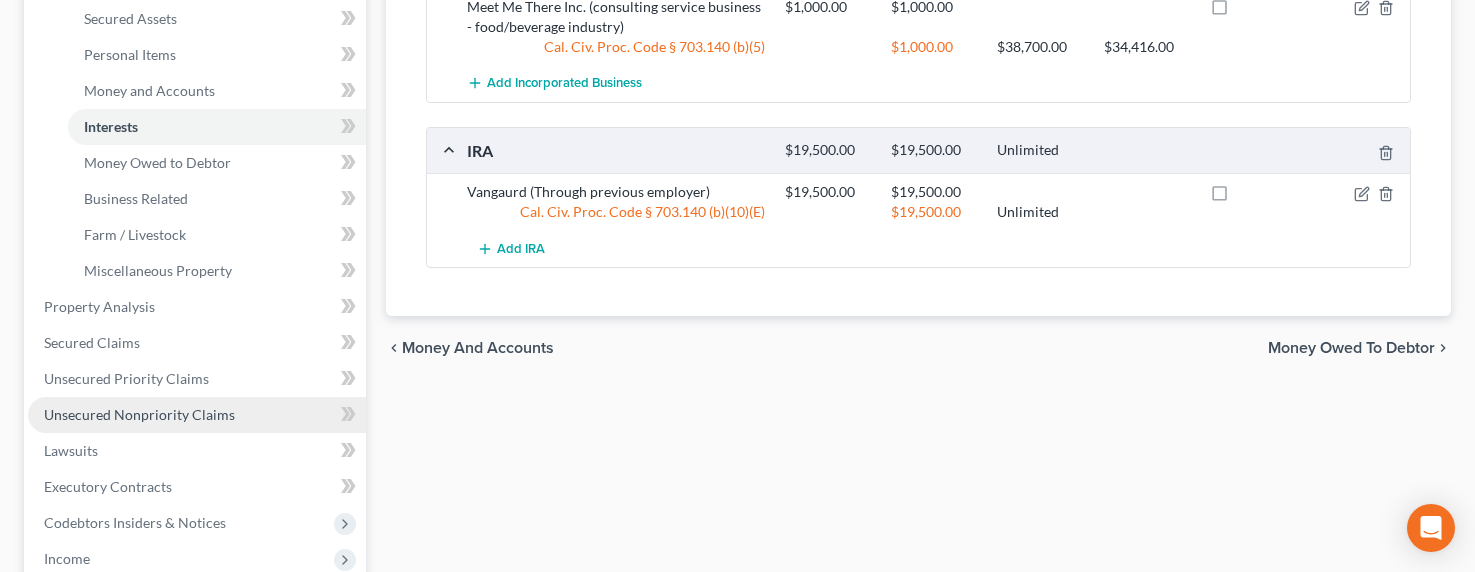 click on "Unsecured Nonpriority Claims" at bounding box center [139, 414] 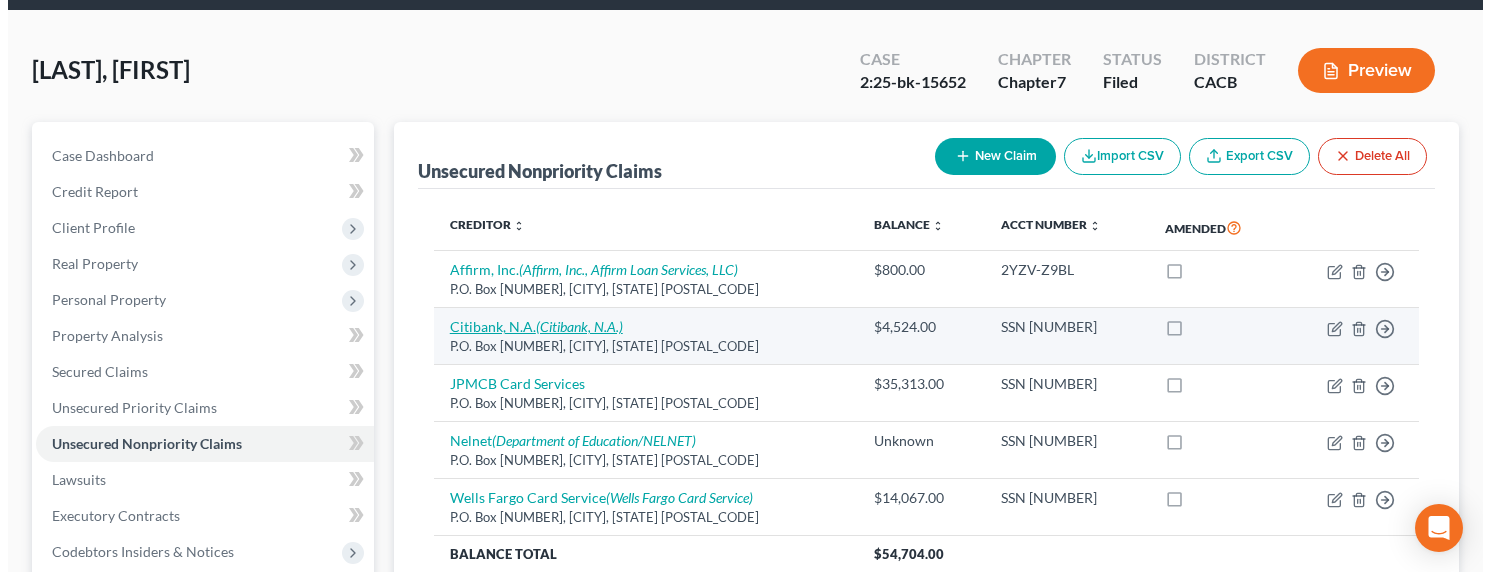 scroll, scrollTop: 93, scrollLeft: 0, axis: vertical 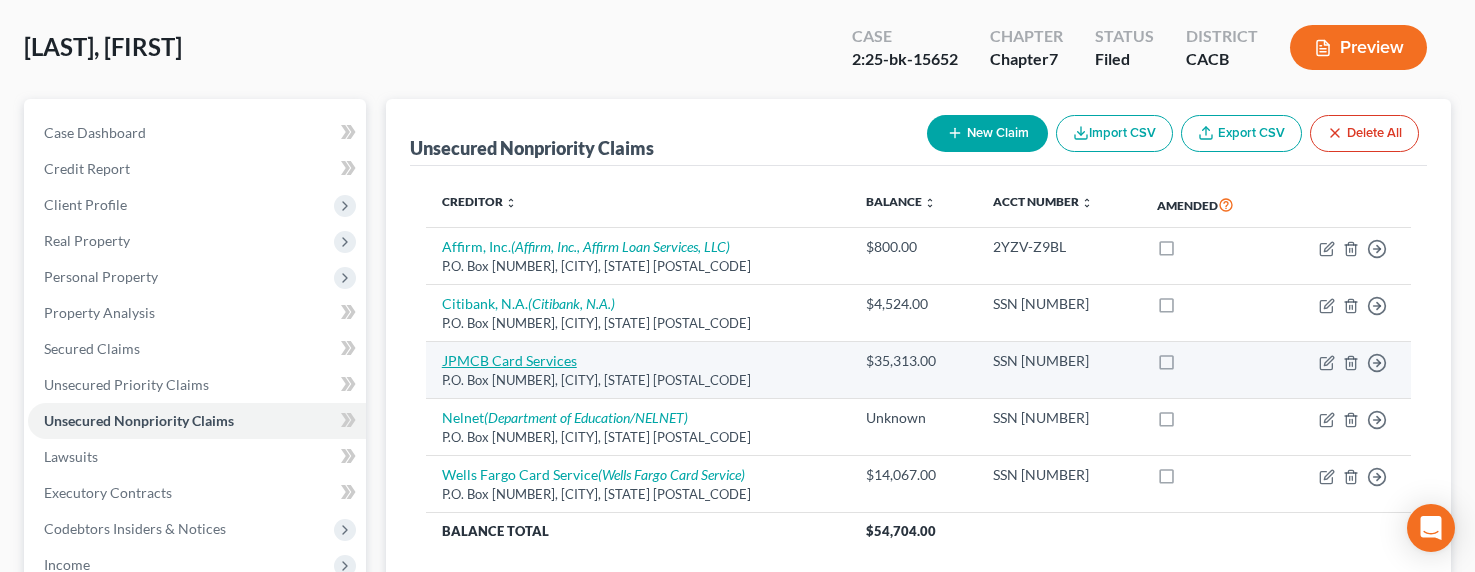 click on "JPMCB Card Services" at bounding box center (509, 360) 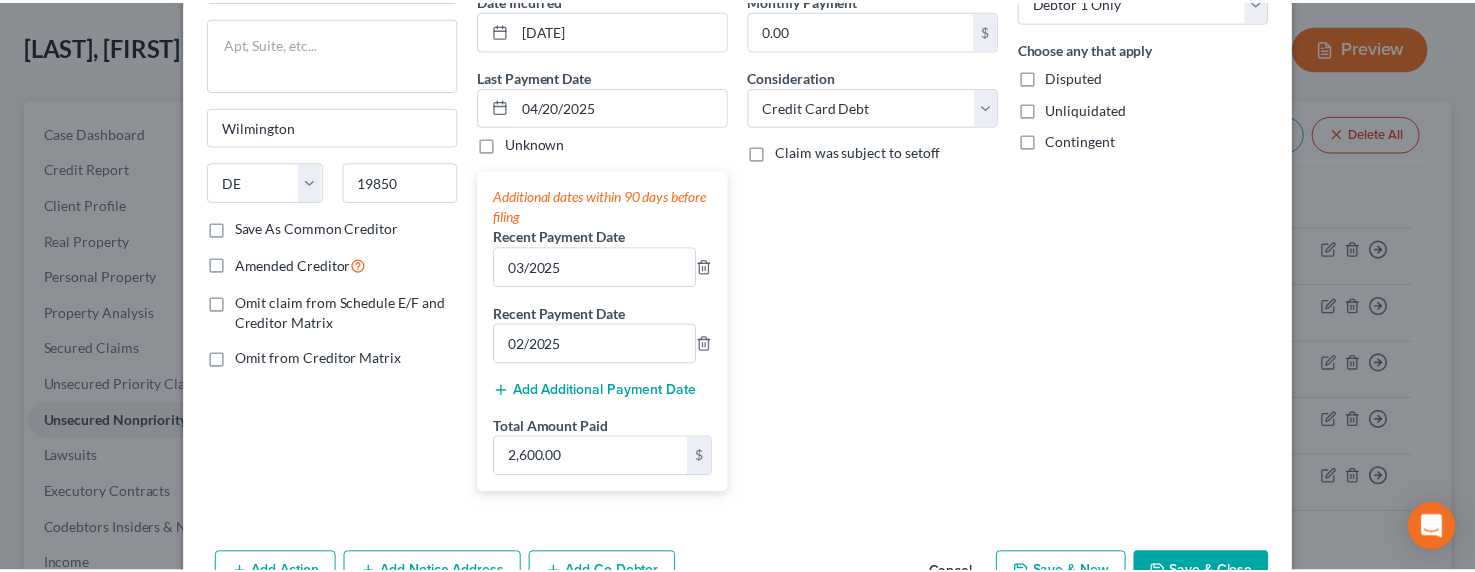 scroll, scrollTop: 0, scrollLeft: 0, axis: both 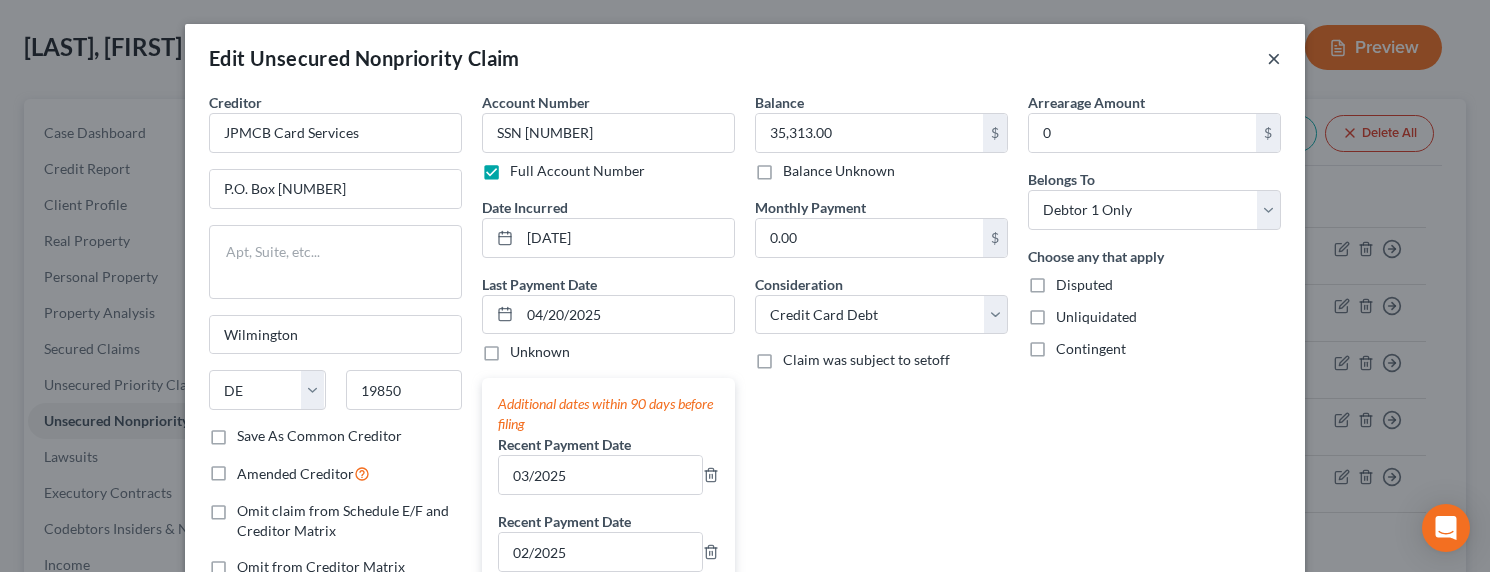 click on "×" at bounding box center [1274, 58] 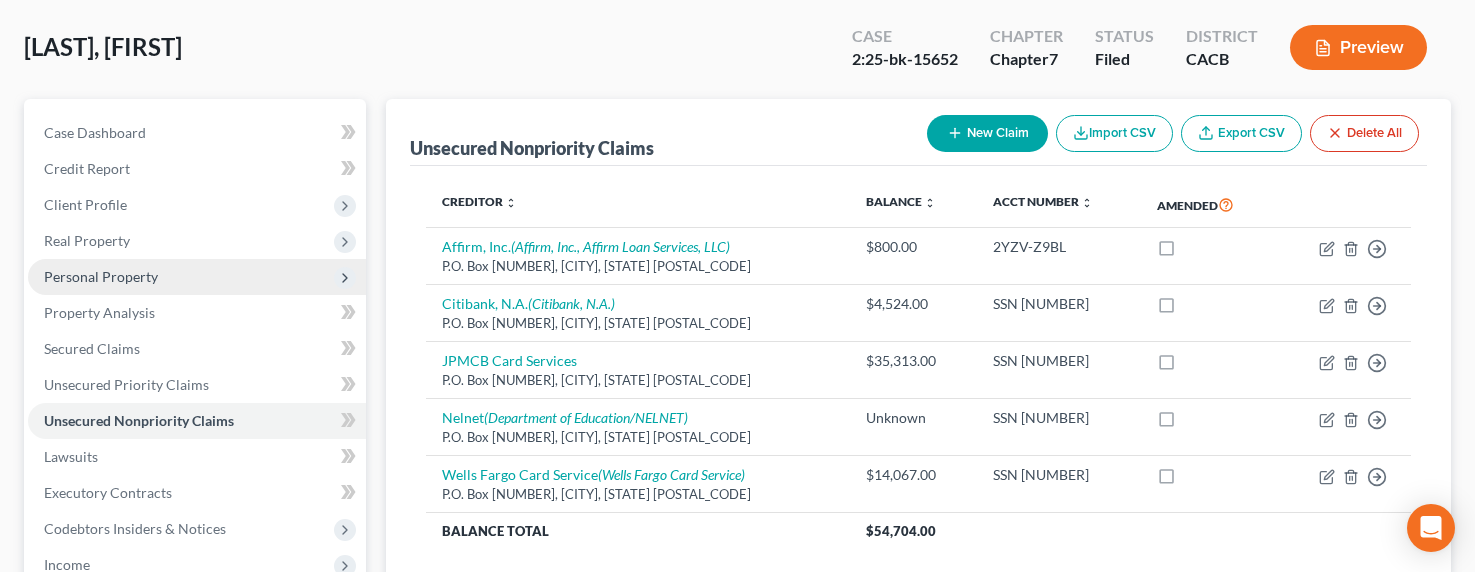click on "Personal Property" at bounding box center (197, 277) 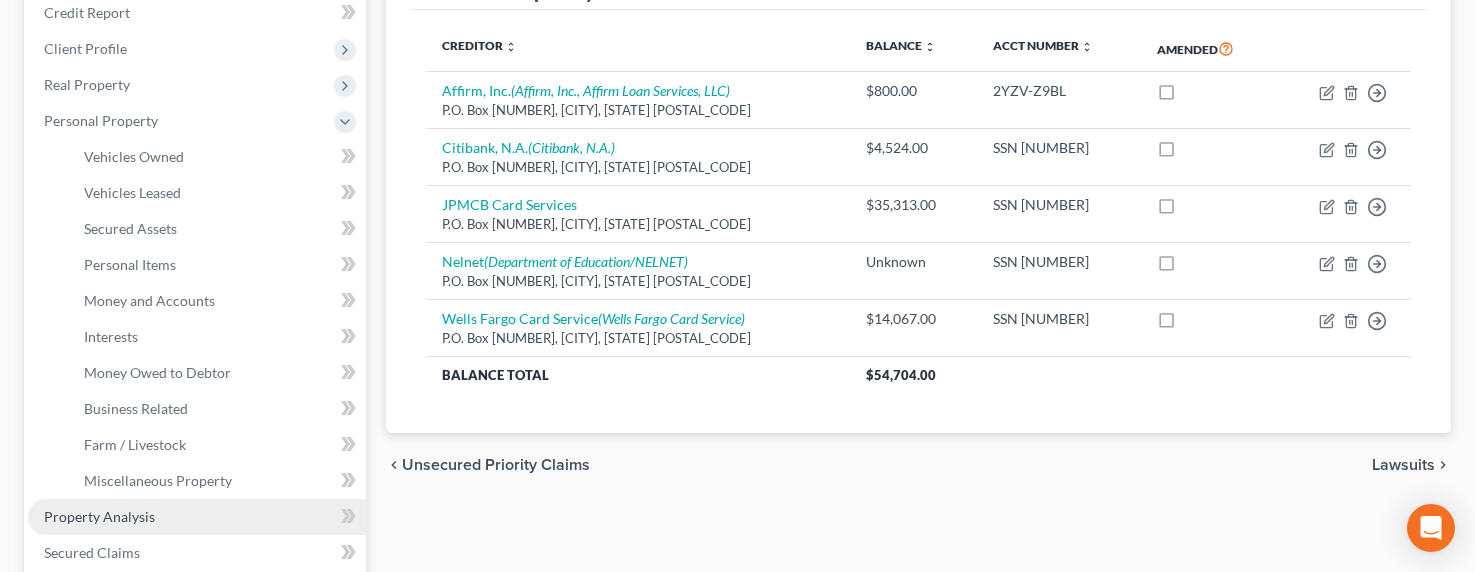 scroll, scrollTop: 300, scrollLeft: 0, axis: vertical 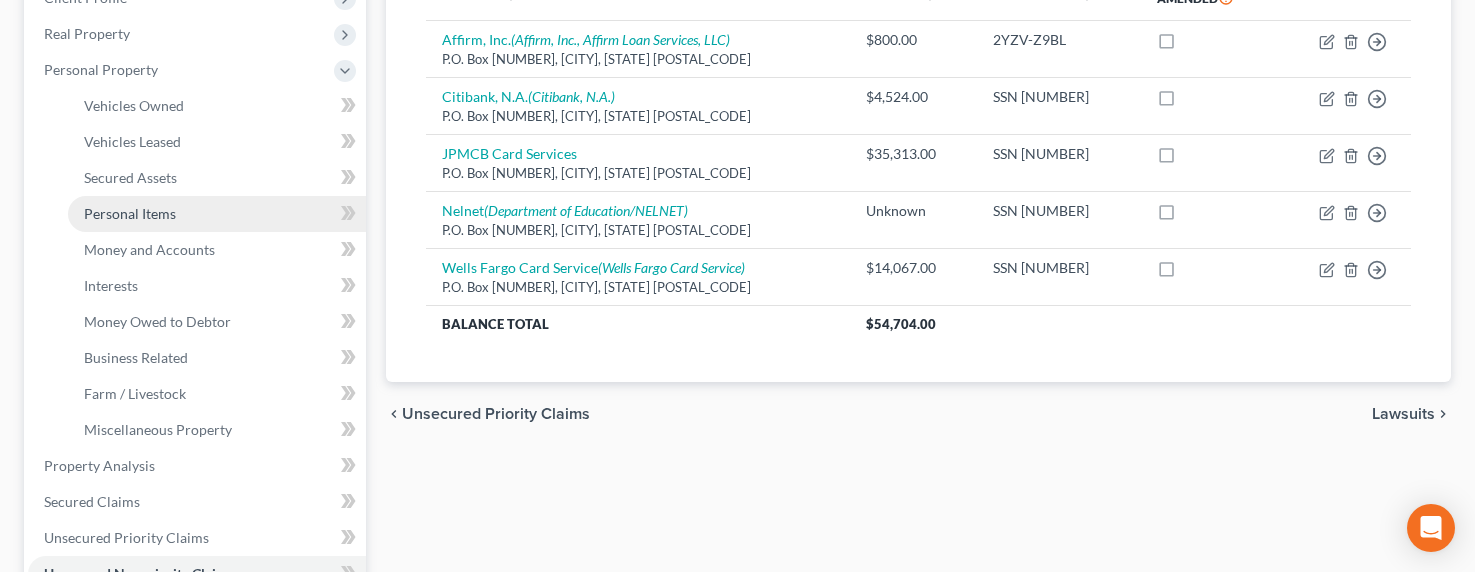 click on "Personal Items" at bounding box center [130, 213] 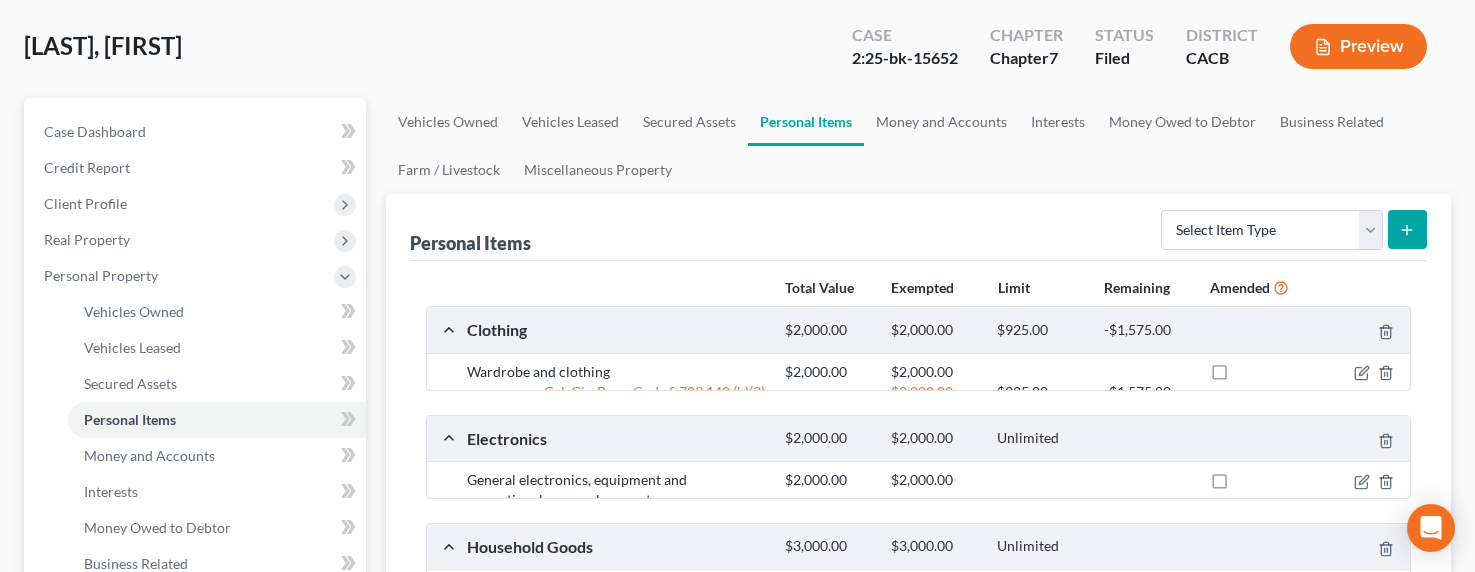 scroll, scrollTop: 0, scrollLeft: 0, axis: both 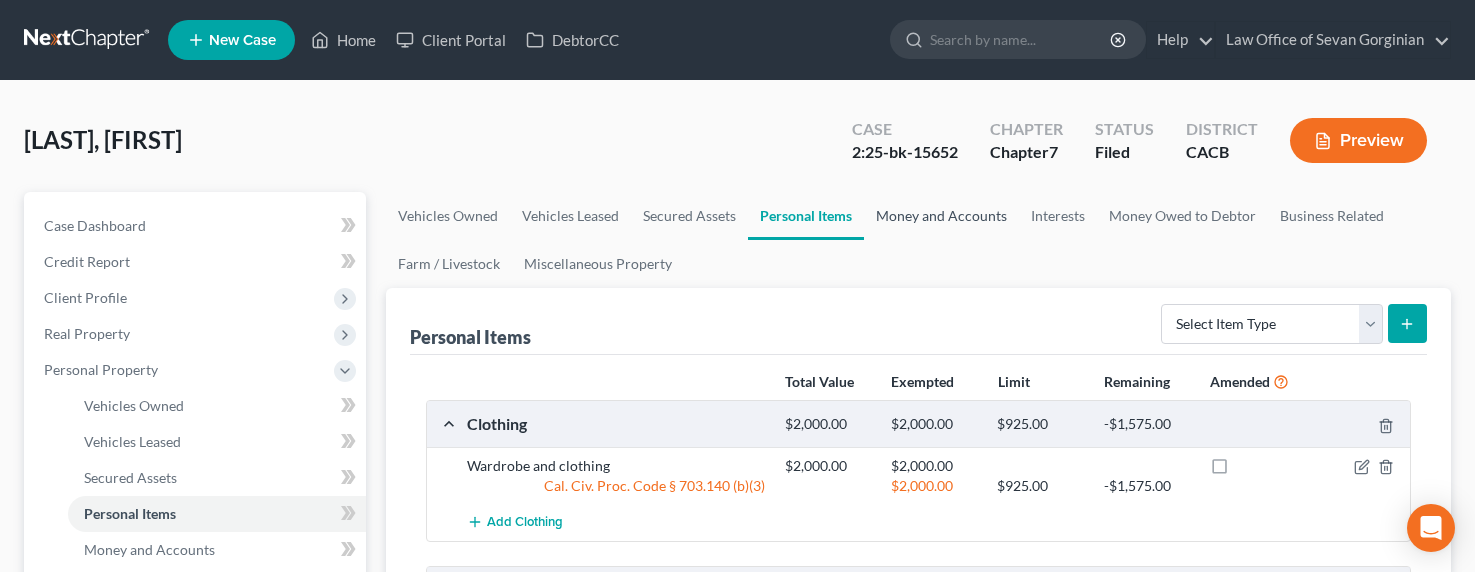 click on "Money and Accounts" at bounding box center [941, 216] 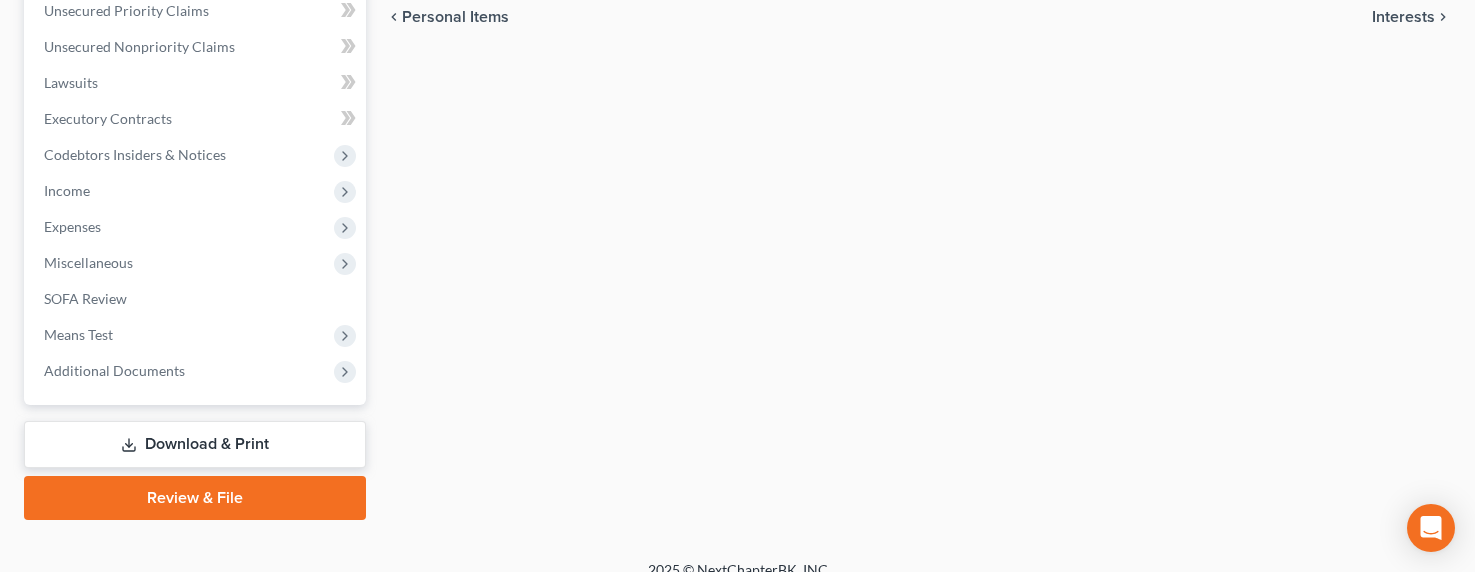 scroll, scrollTop: 849, scrollLeft: 0, axis: vertical 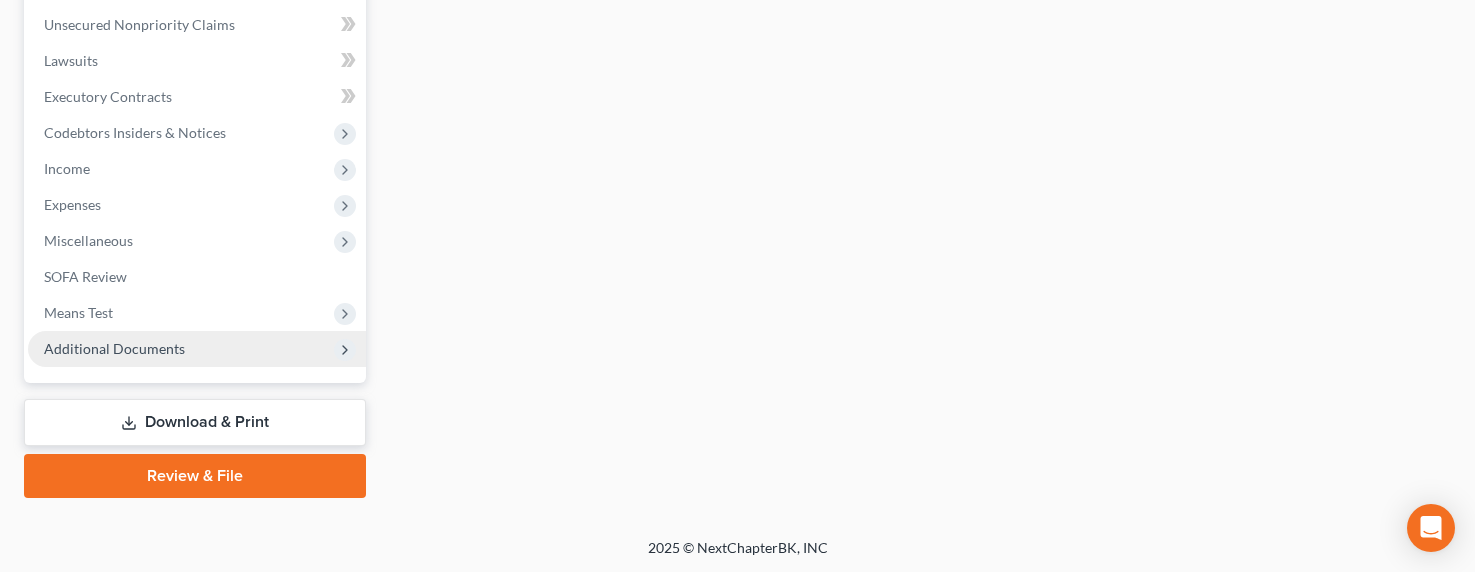 click on "Additional Documents" at bounding box center [114, 348] 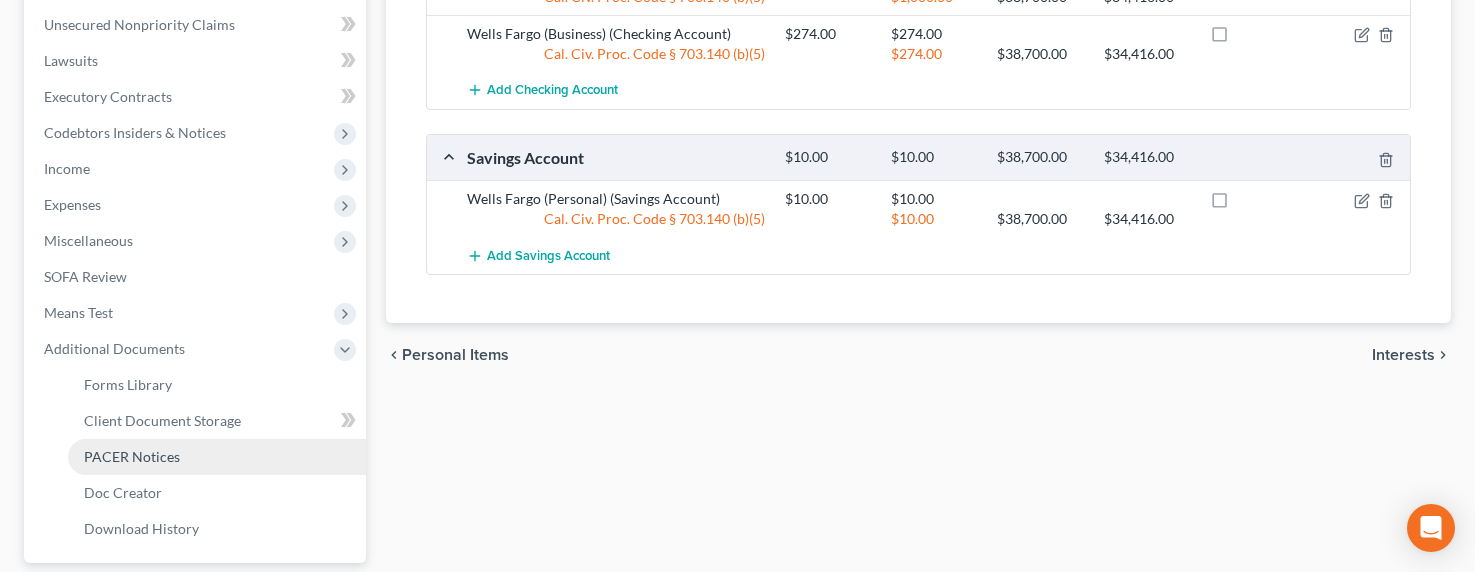 click on "PACER Notices" at bounding box center (132, 456) 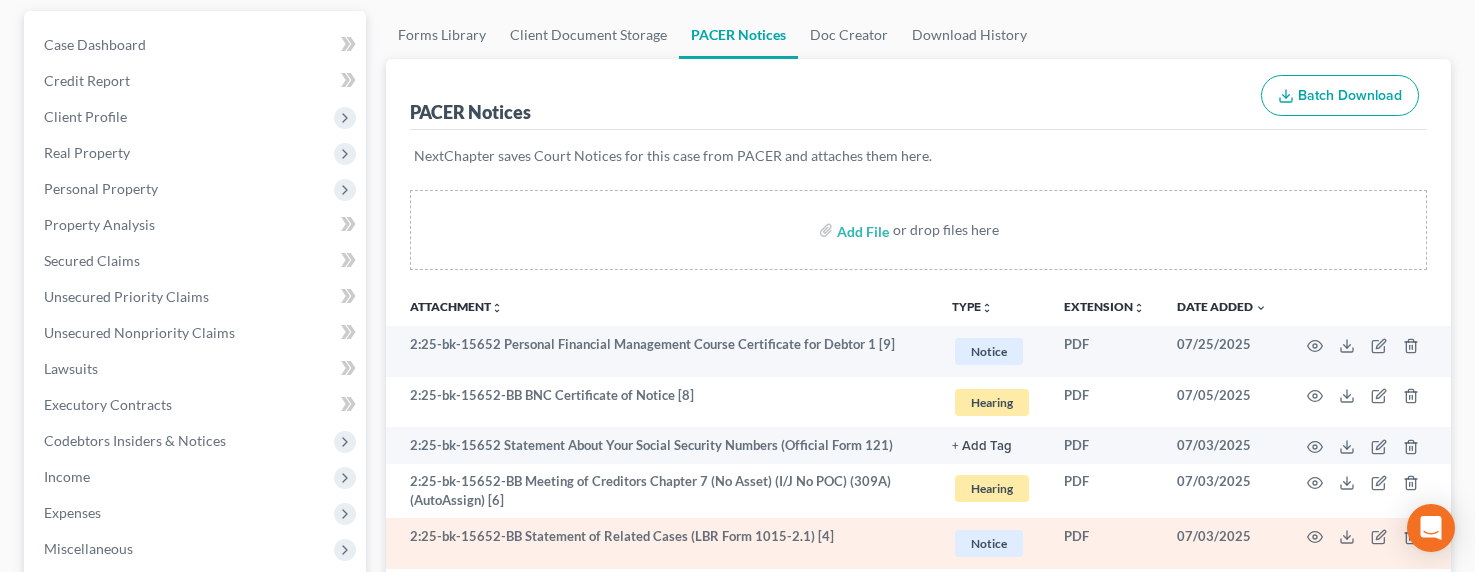 scroll, scrollTop: 0, scrollLeft: 0, axis: both 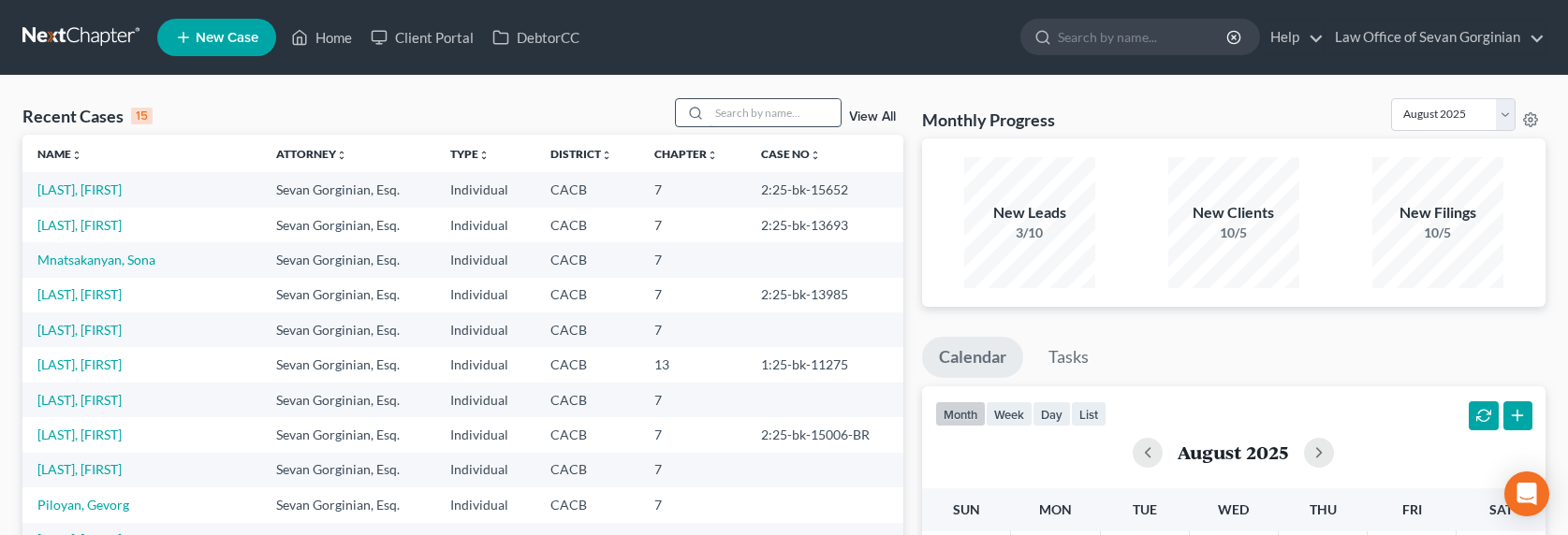 click at bounding box center [775, 112] 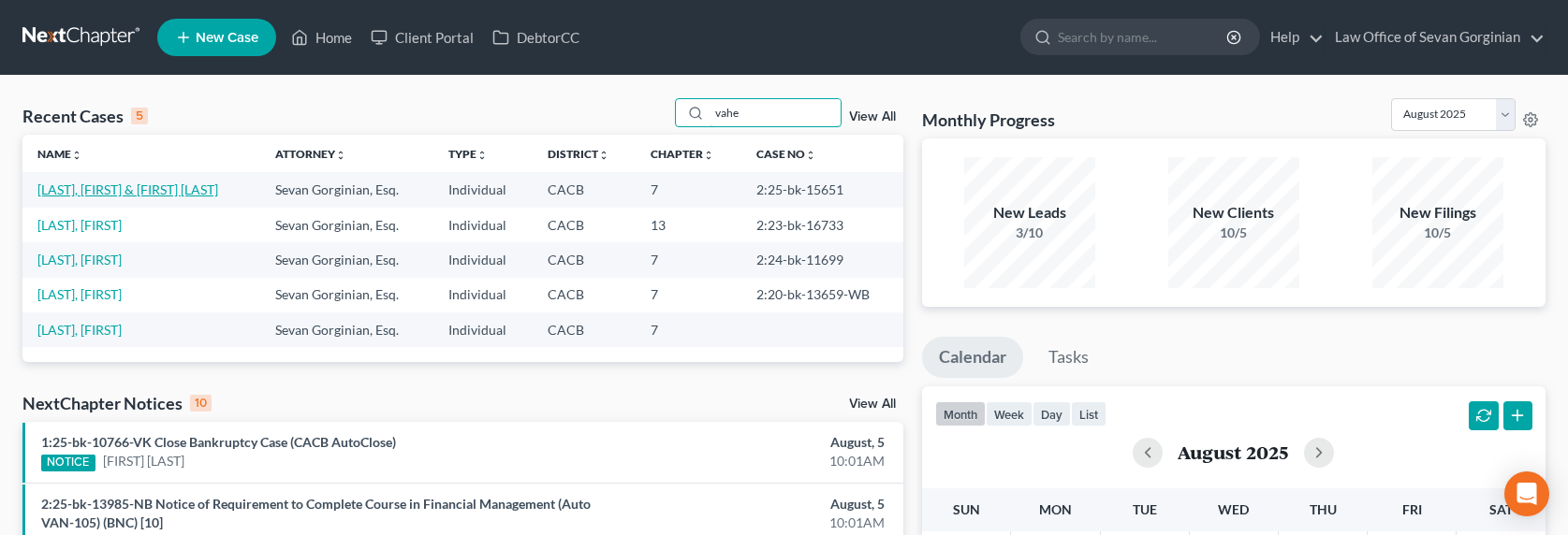 type on "vahe" 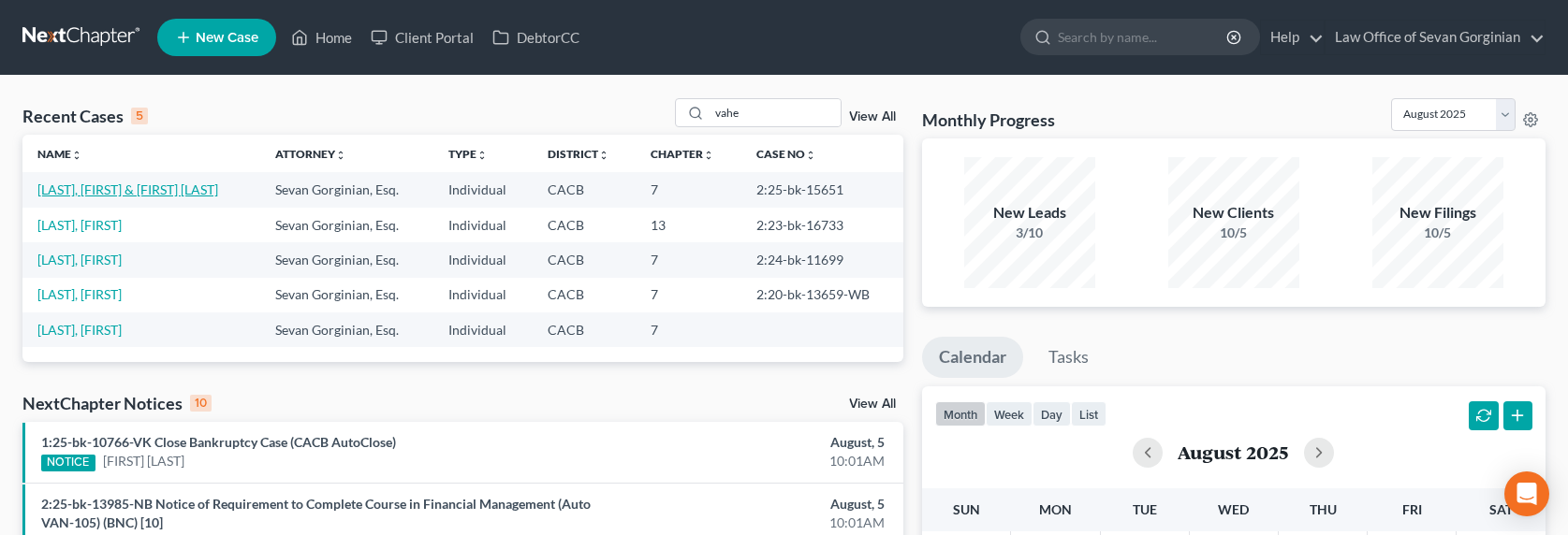 click on "Balalians, Vaheh & Lida" at bounding box center (127, 189) 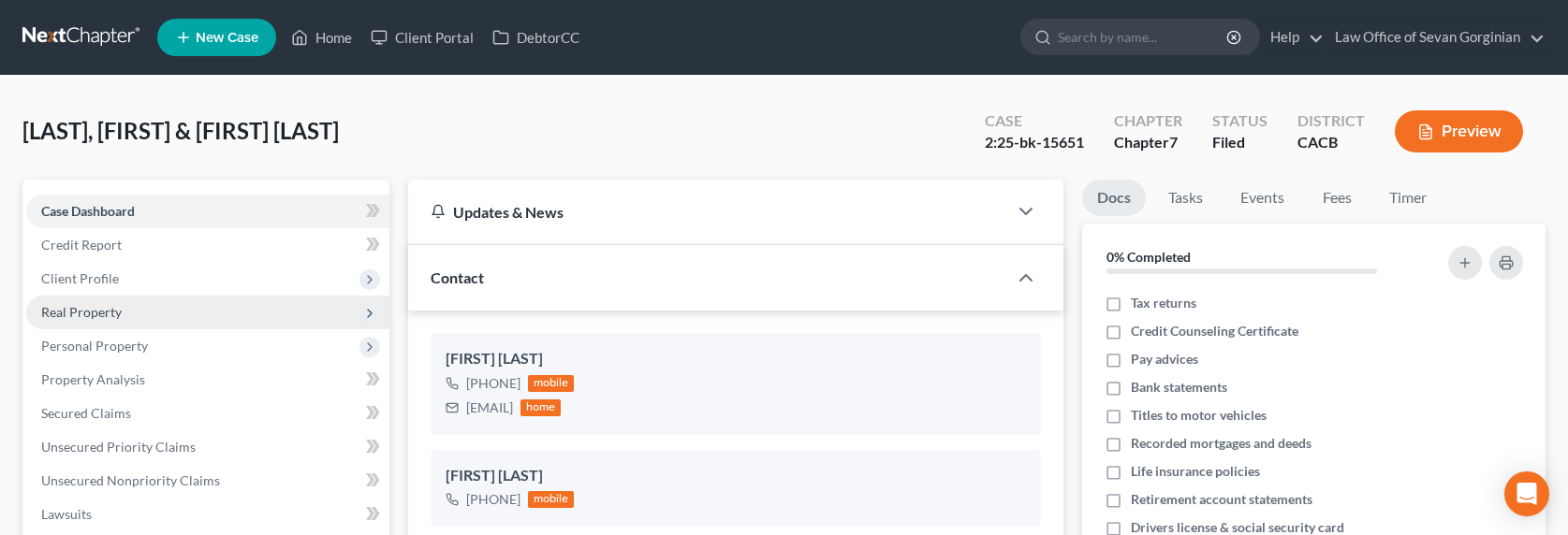 click on "Real Property" at bounding box center [81, 311] 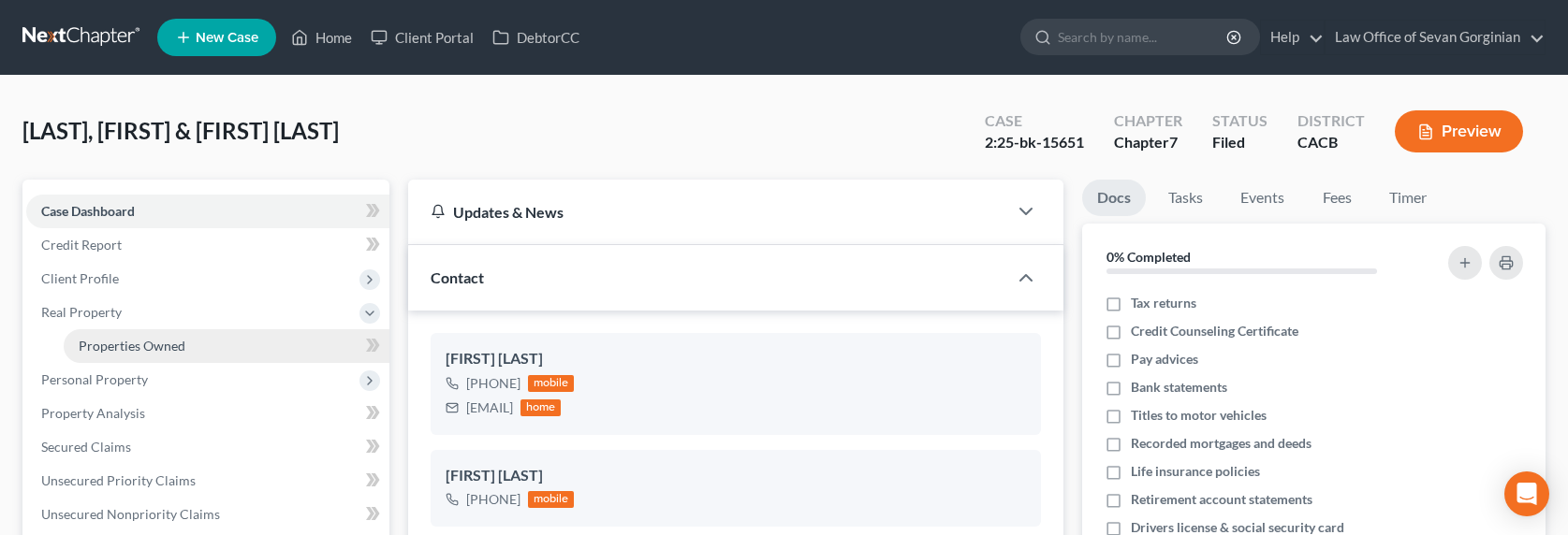 click on "Properties Owned" at bounding box center [132, 345] 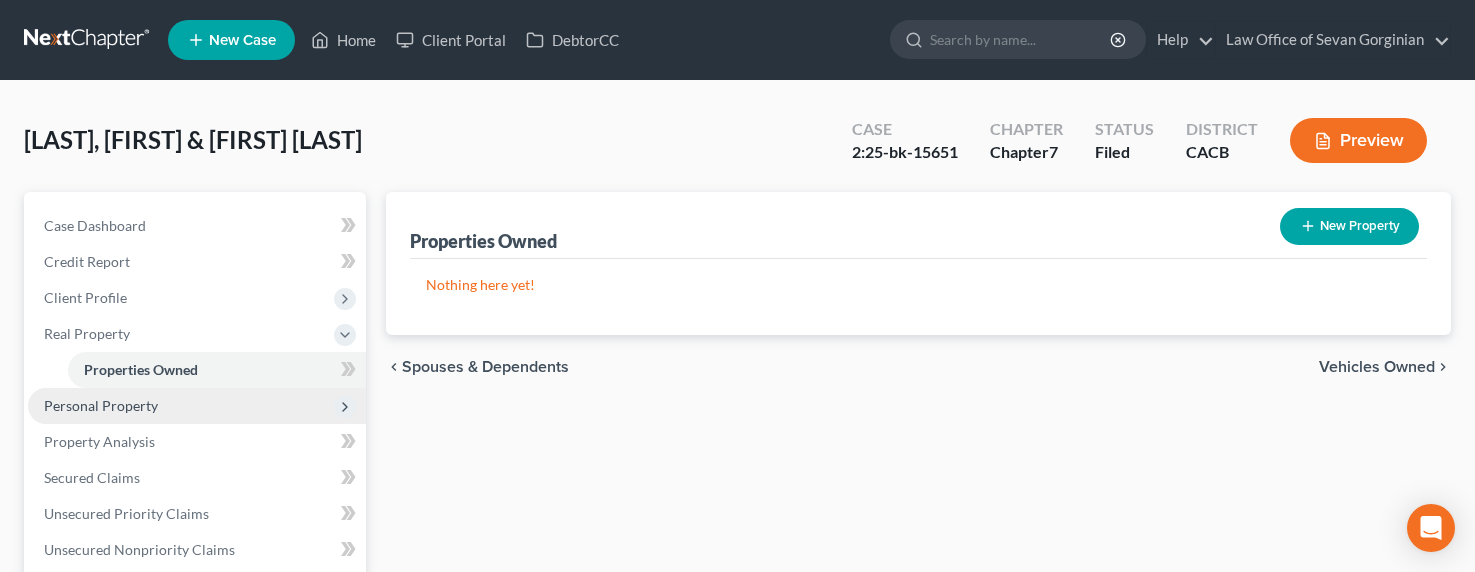 click on "Personal Property" at bounding box center [101, 405] 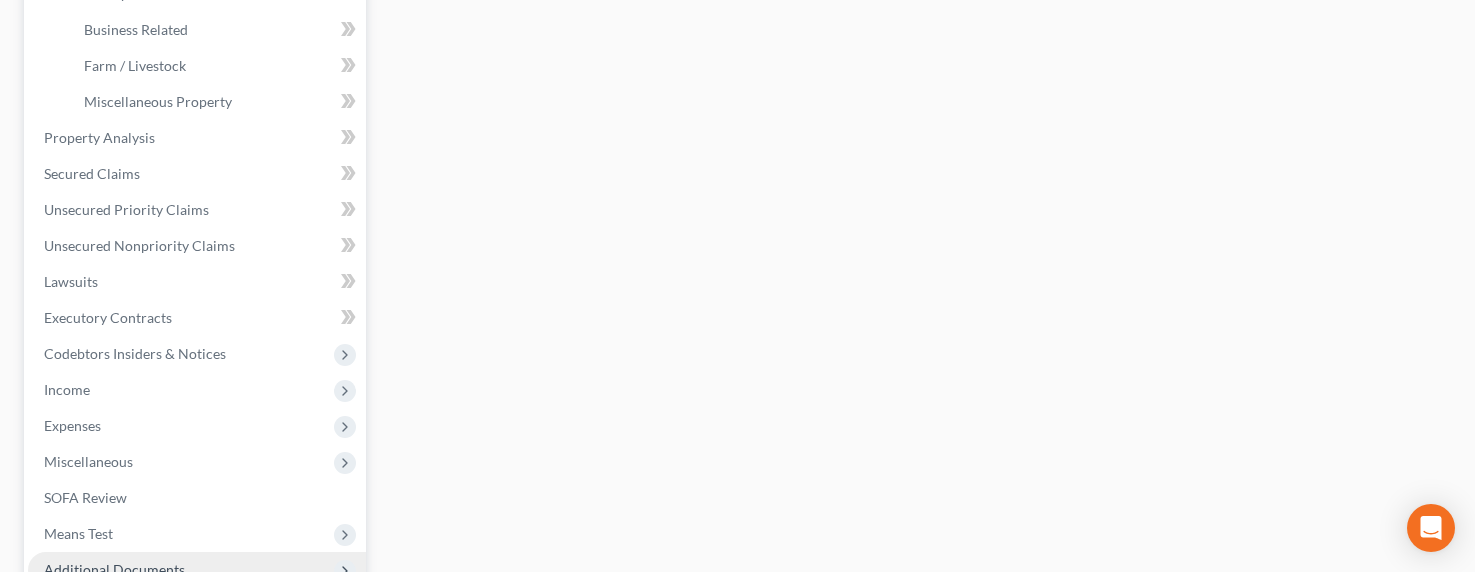 scroll, scrollTop: 703, scrollLeft: 0, axis: vertical 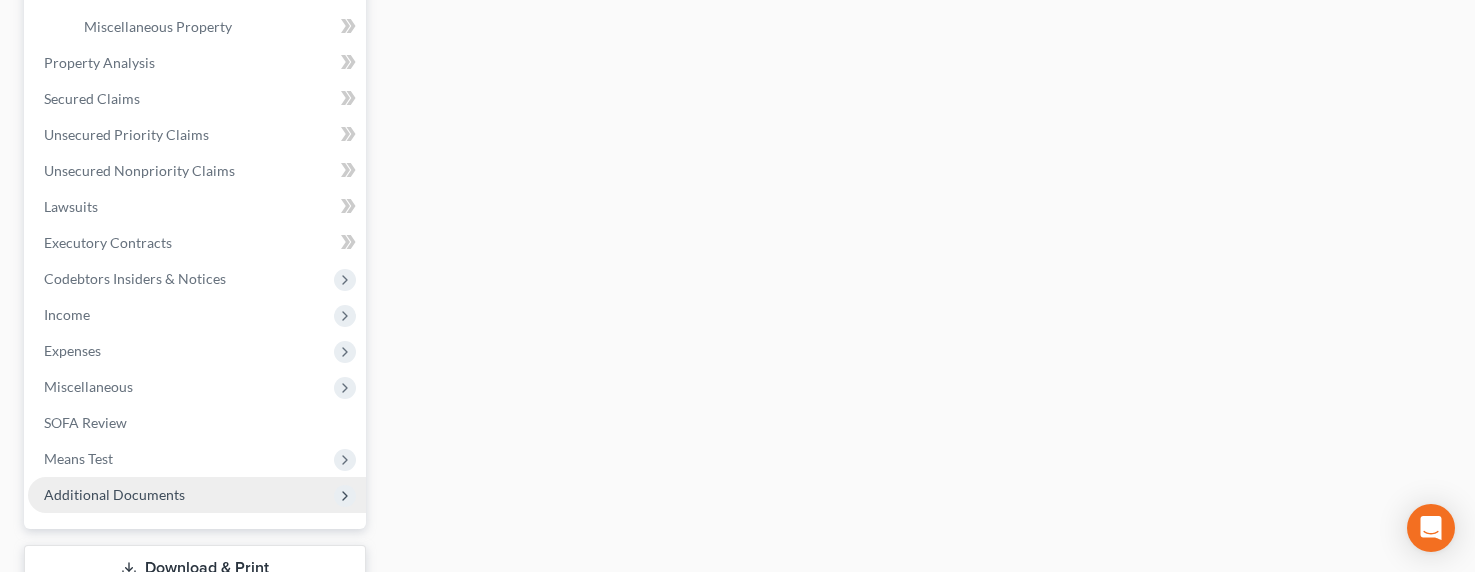 click on "Additional Documents" at bounding box center (114, 494) 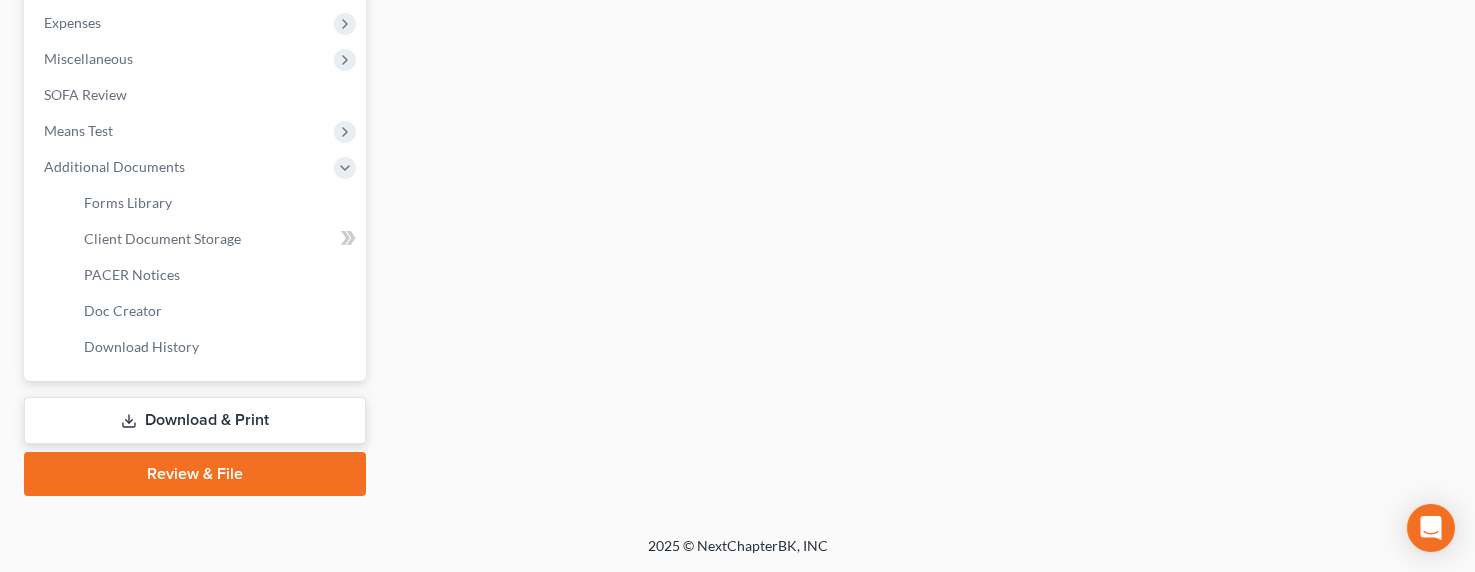 scroll, scrollTop: 669, scrollLeft: 0, axis: vertical 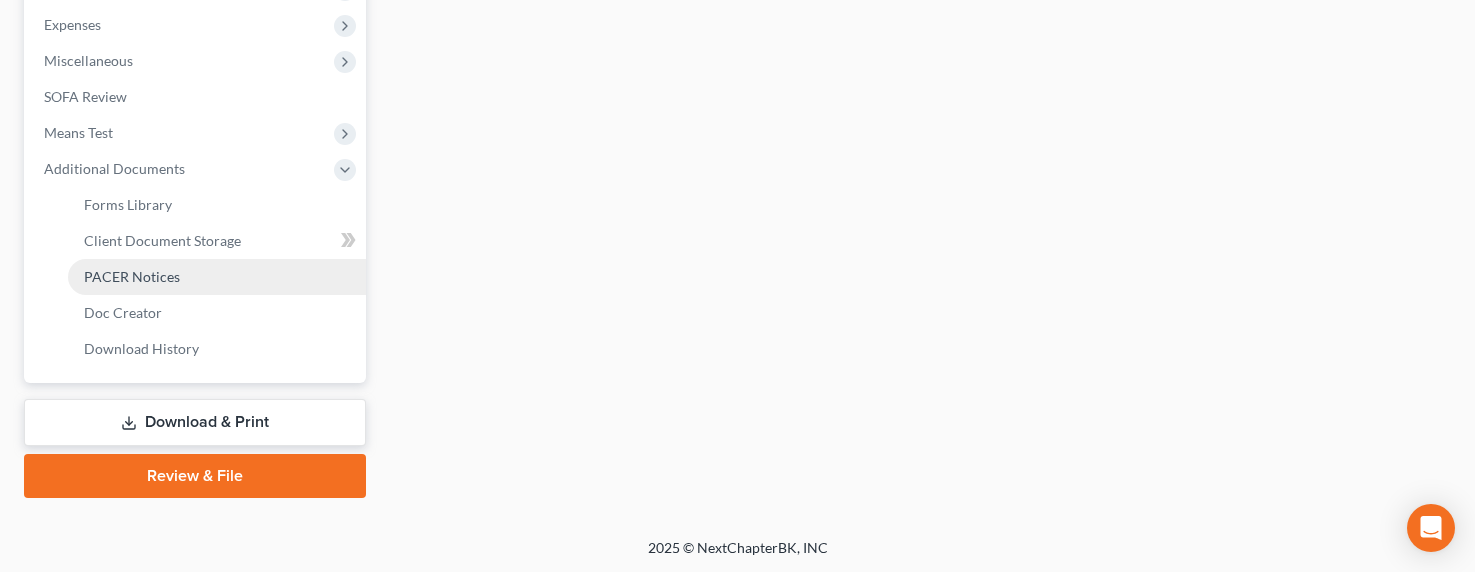 click on "PACER Notices" at bounding box center [132, 276] 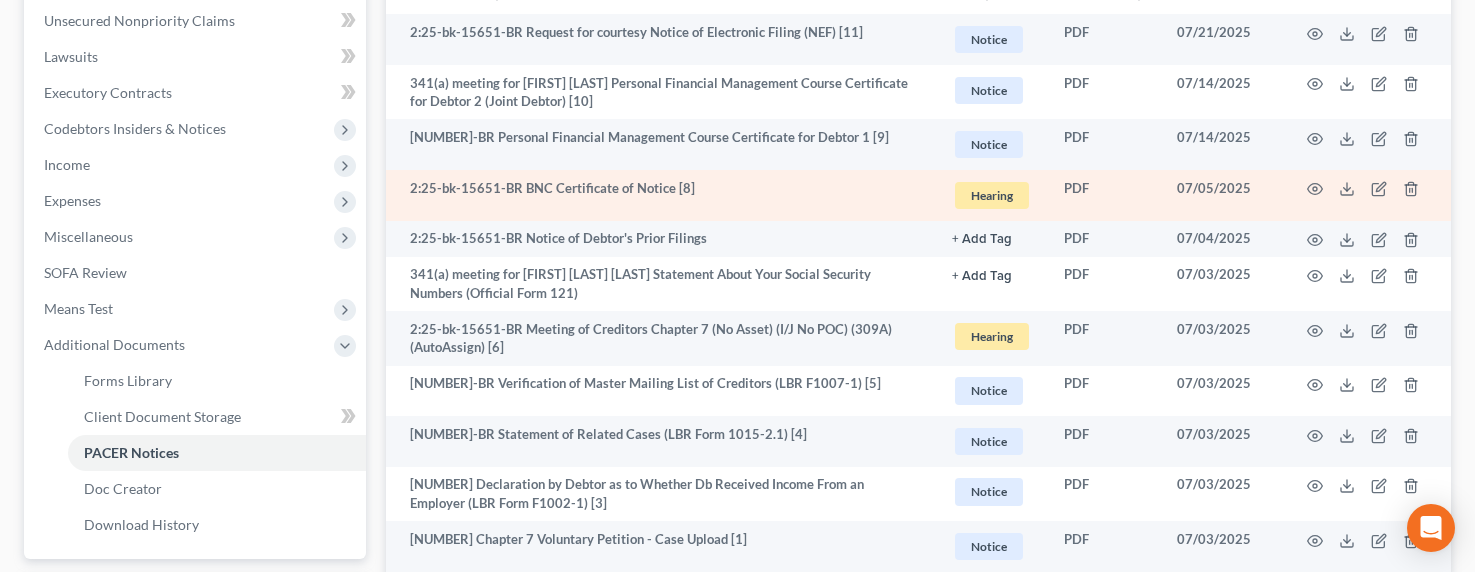 scroll, scrollTop: 463, scrollLeft: 0, axis: vertical 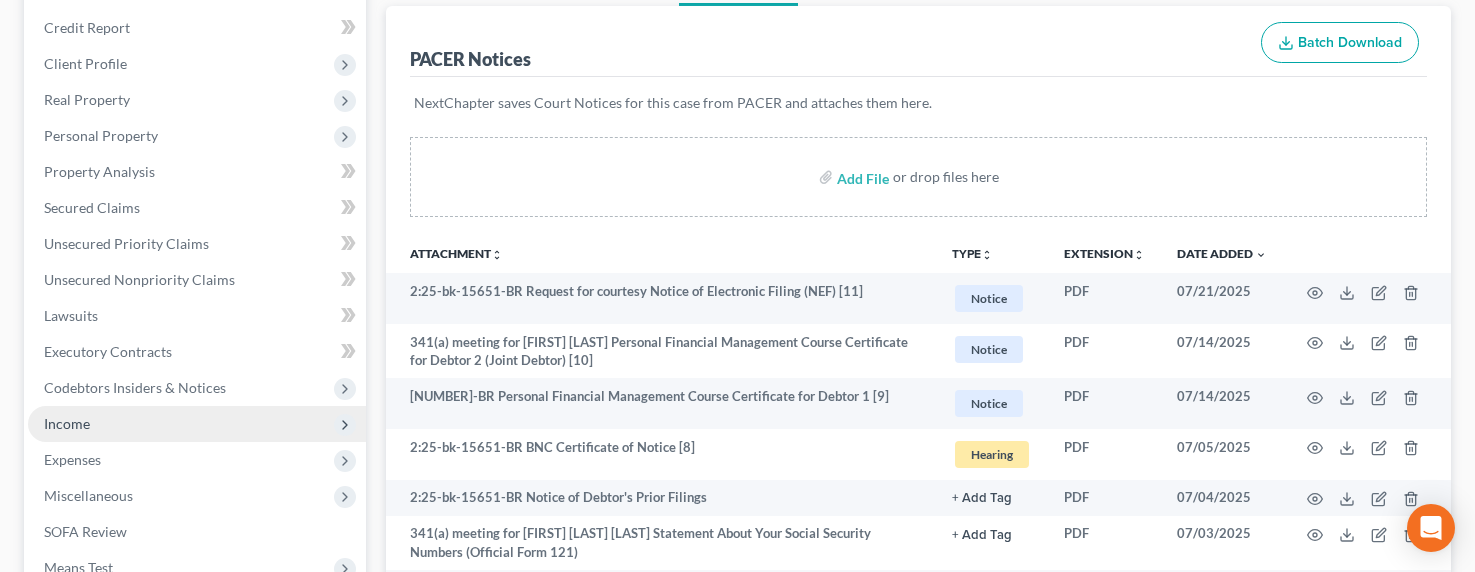 click on "Income" at bounding box center [67, 423] 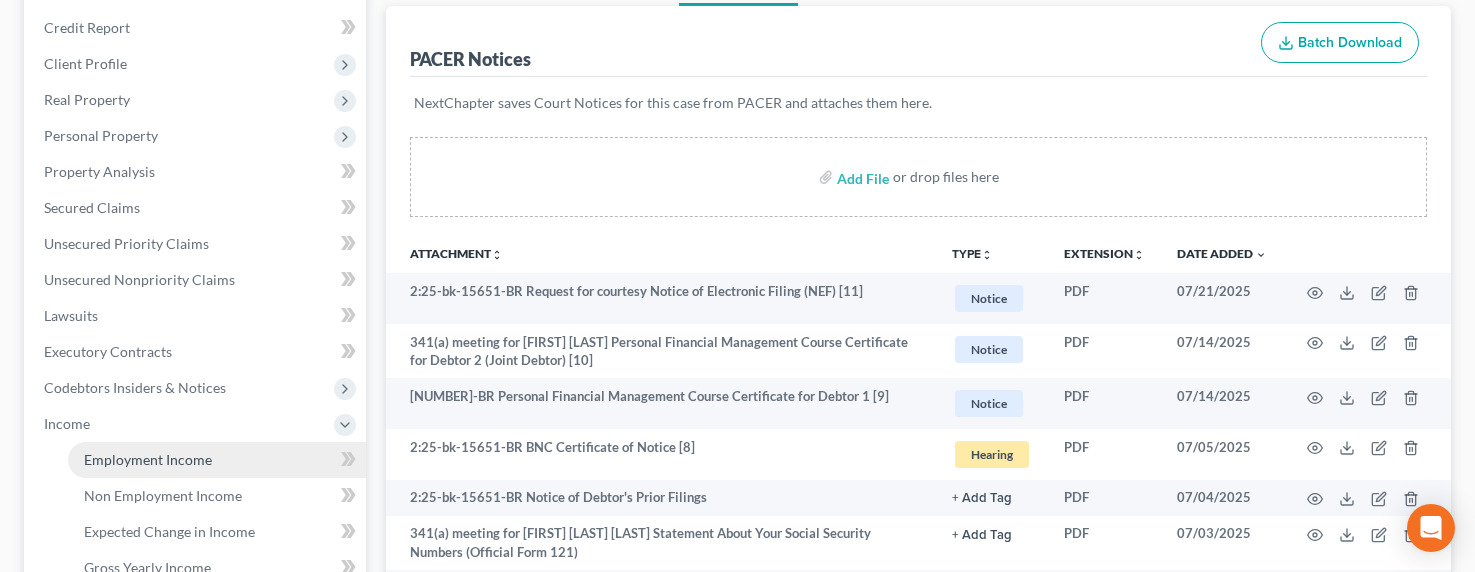 click on "Employment Income" at bounding box center [148, 459] 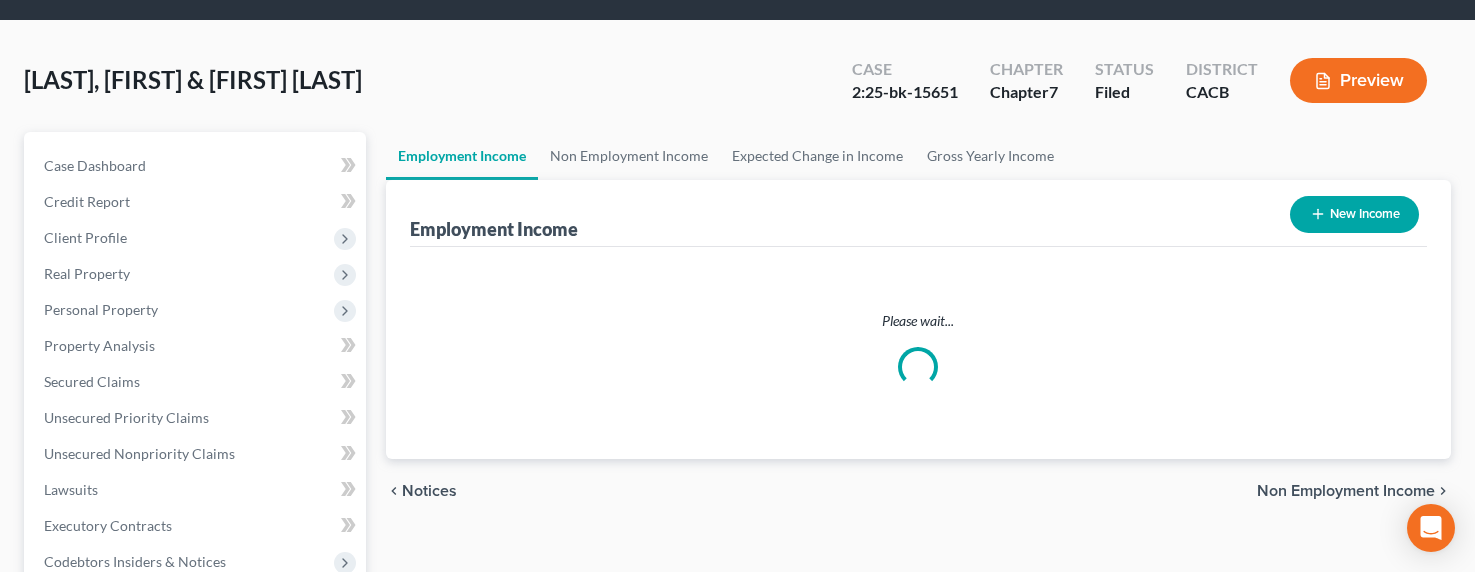scroll, scrollTop: 0, scrollLeft: 0, axis: both 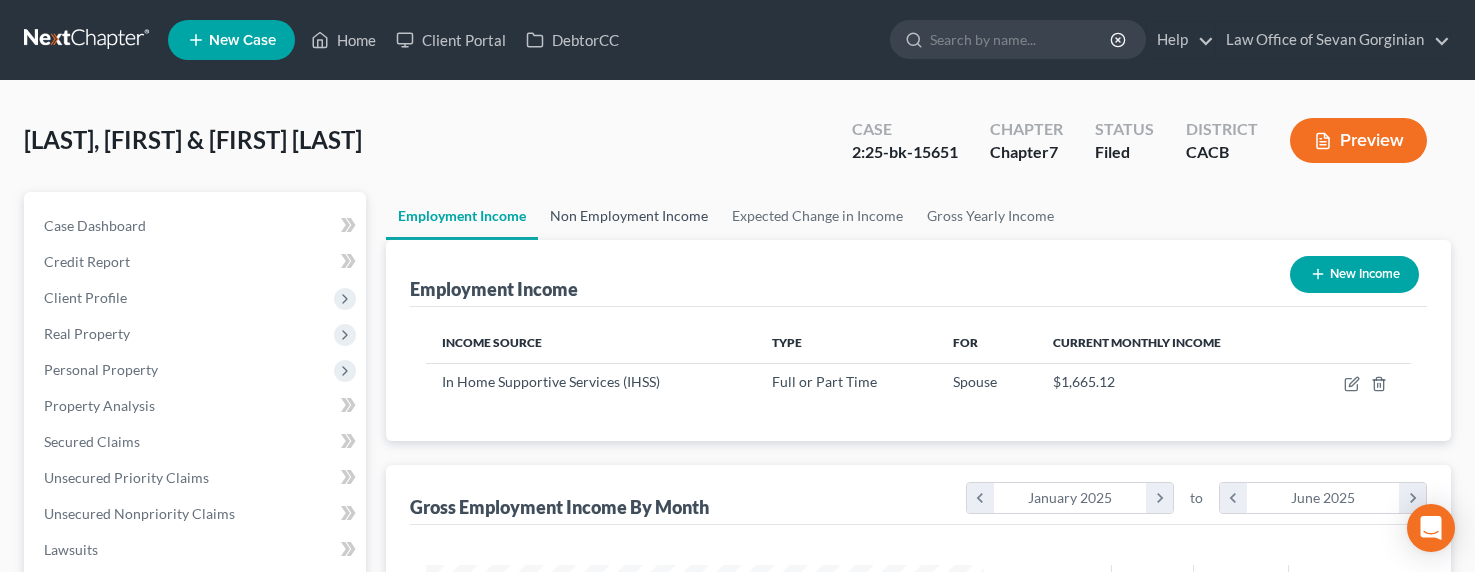 click on "Non Employment Income" at bounding box center (629, 216) 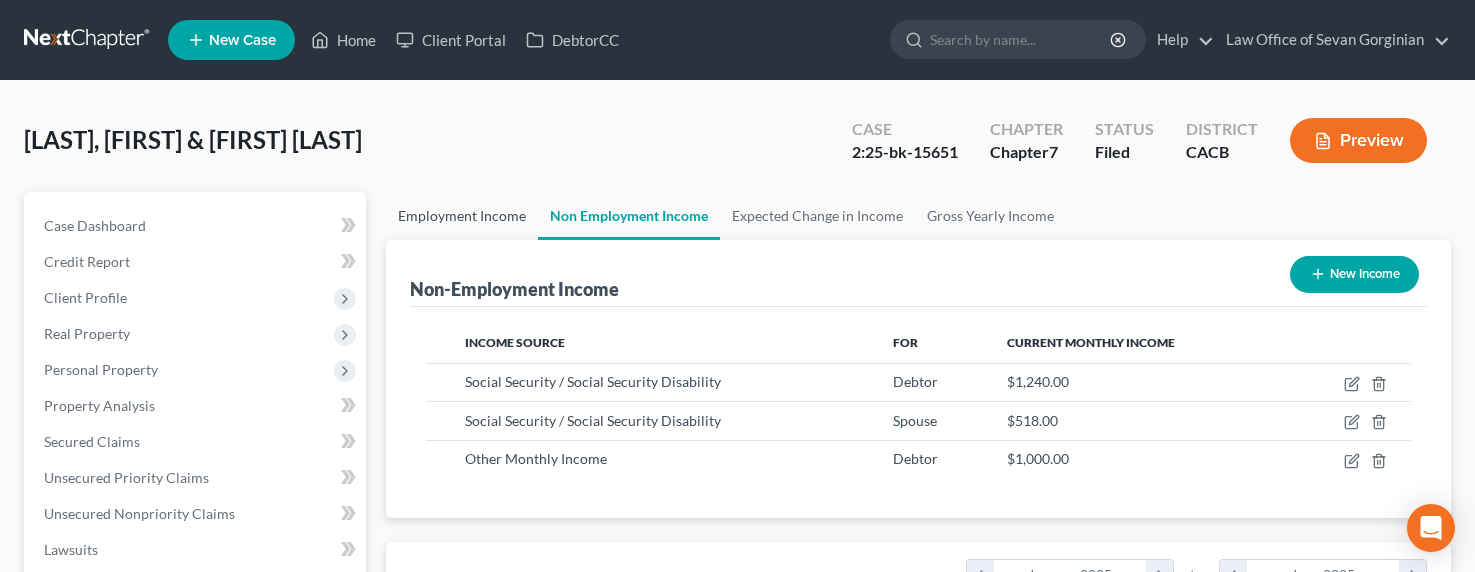 scroll, scrollTop: 999641, scrollLeft: 999402, axis: both 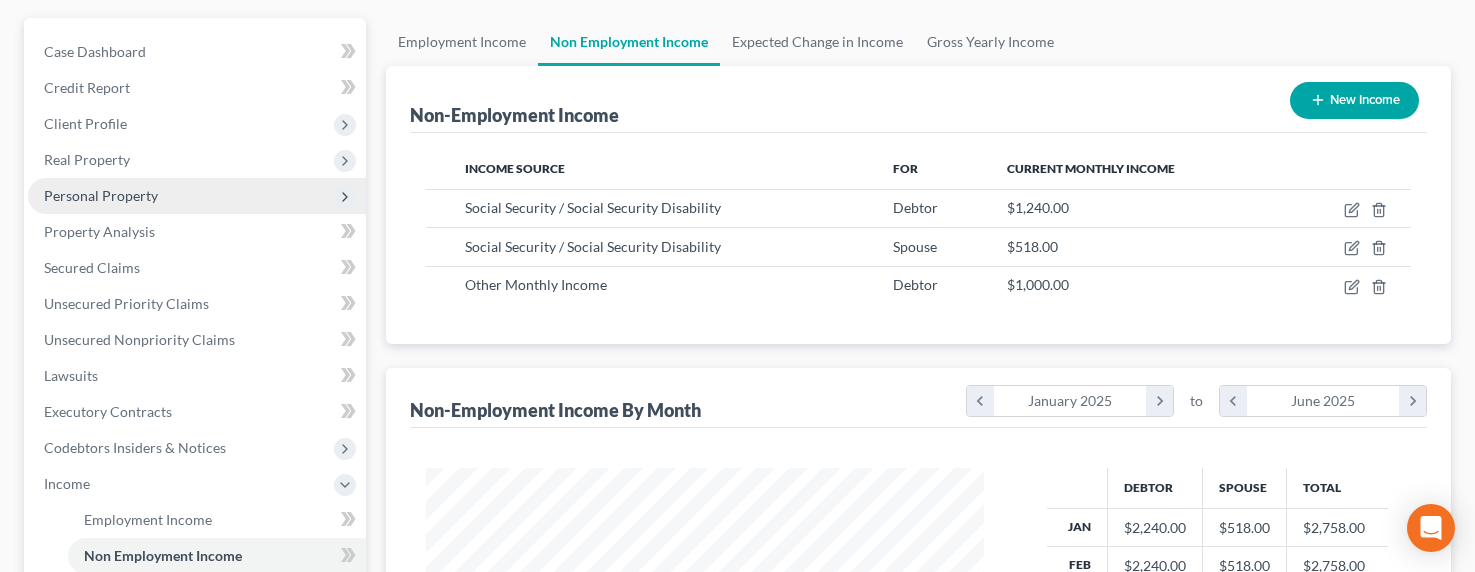 click on "Personal Property" at bounding box center [101, 195] 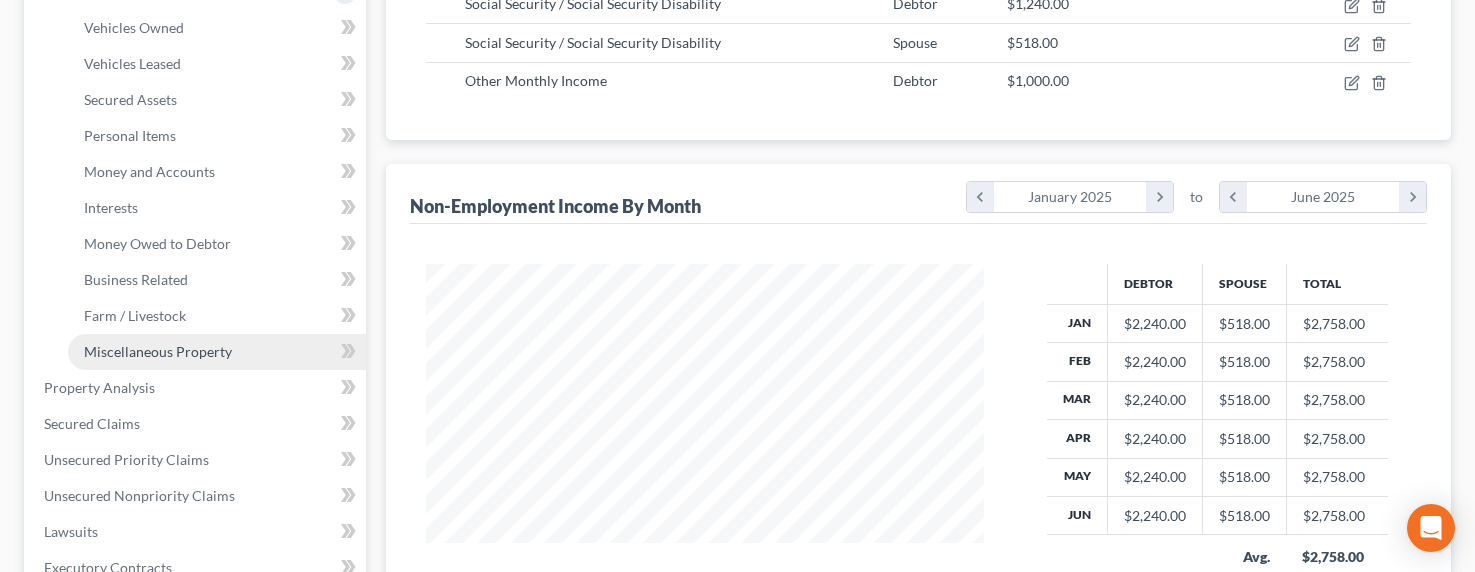 click on "Miscellaneous Property" at bounding box center [158, 351] 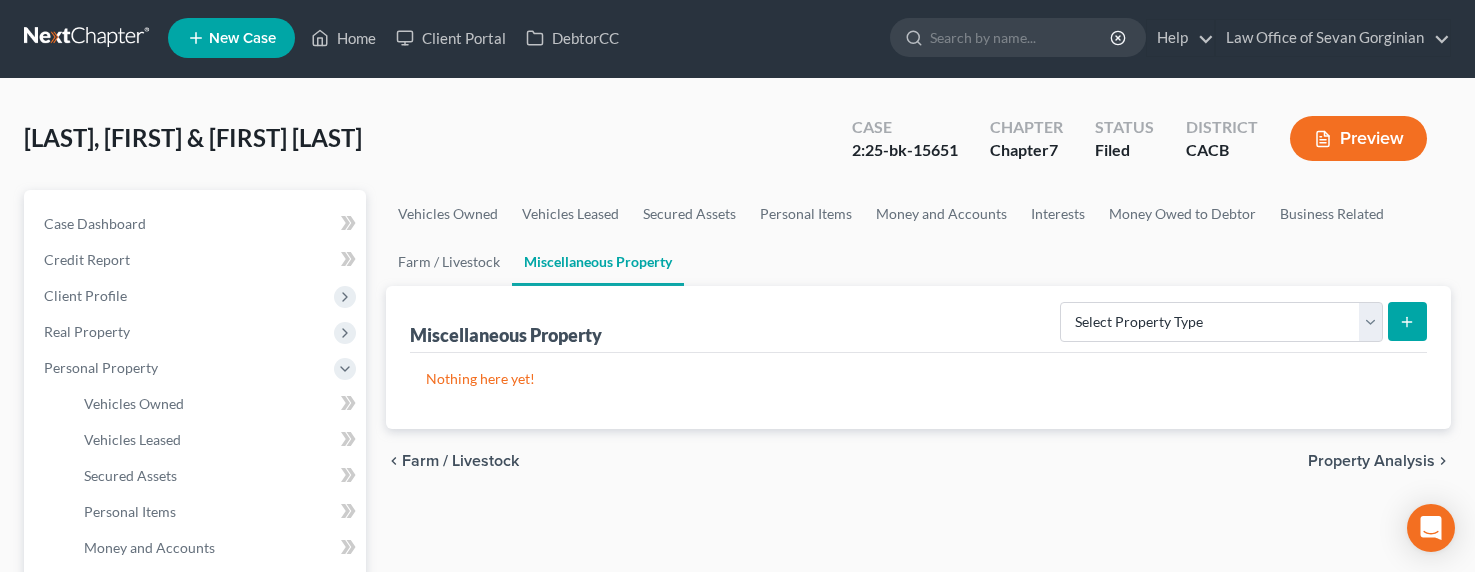 scroll, scrollTop: 0, scrollLeft: 0, axis: both 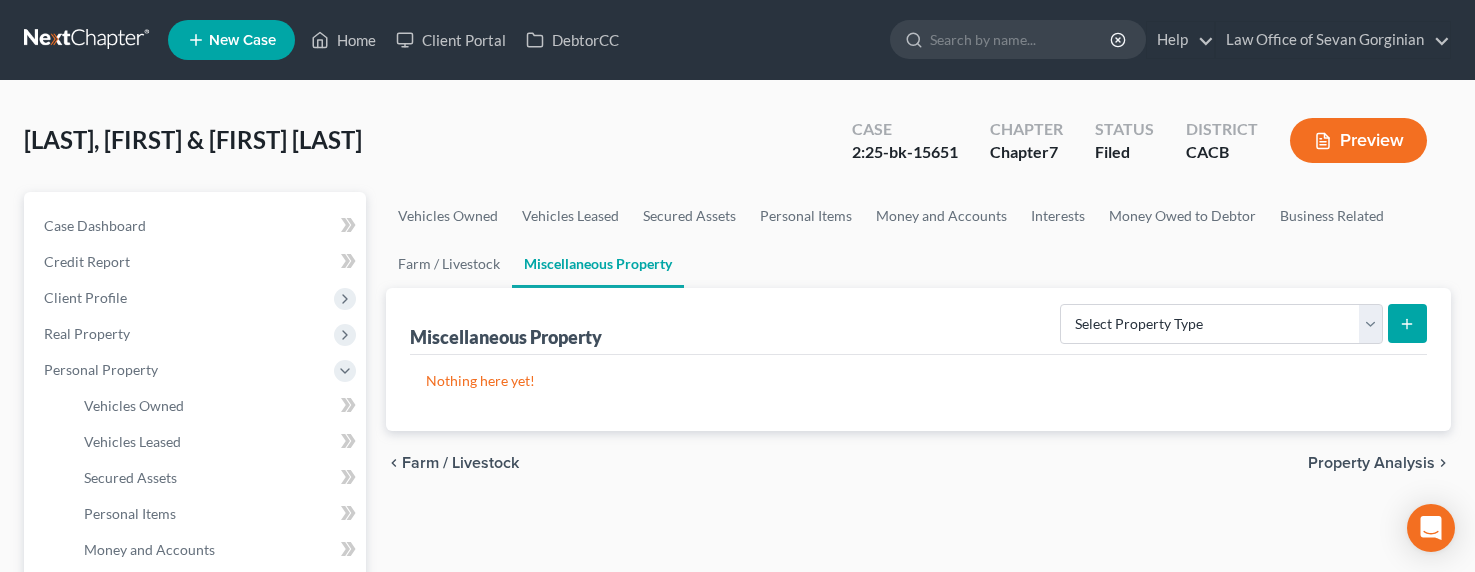 click at bounding box center [88, 40] 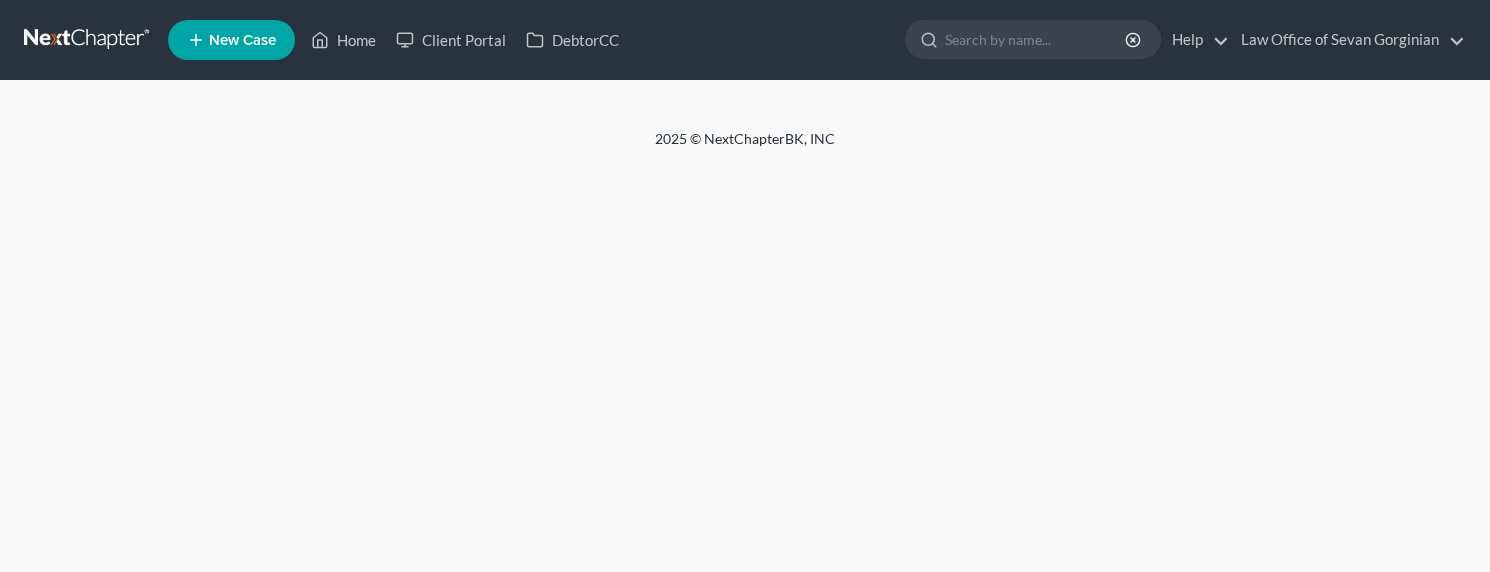 scroll, scrollTop: 0, scrollLeft: 0, axis: both 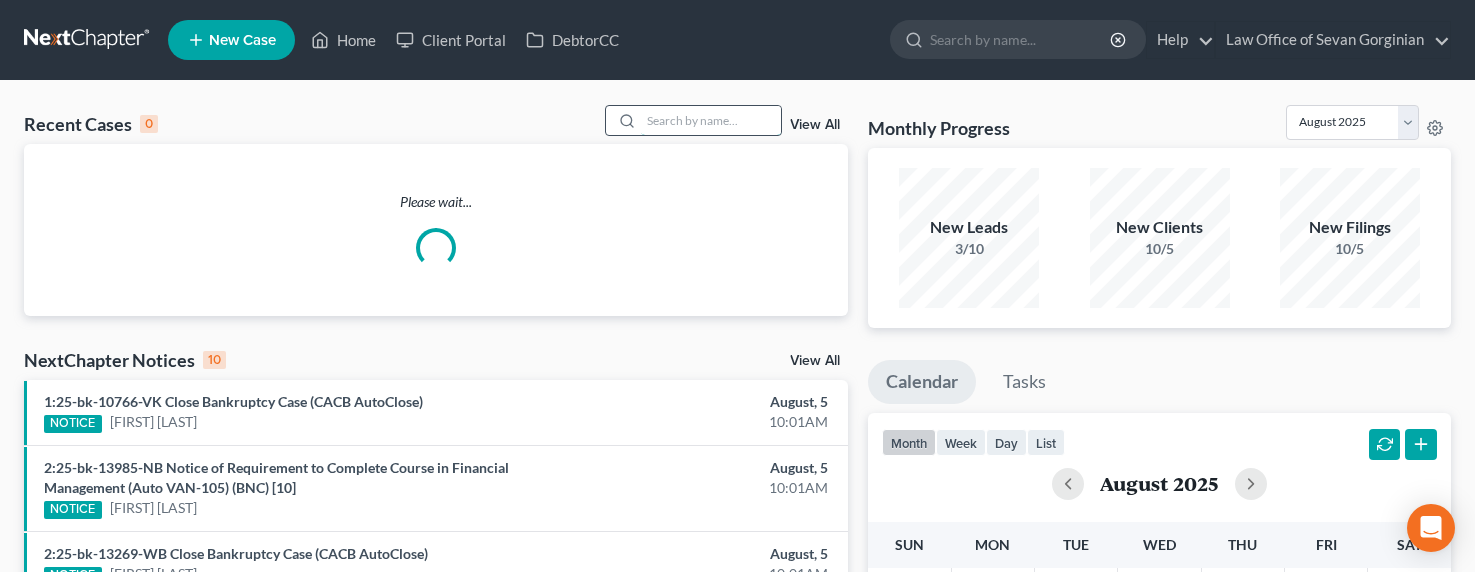click at bounding box center (711, 120) 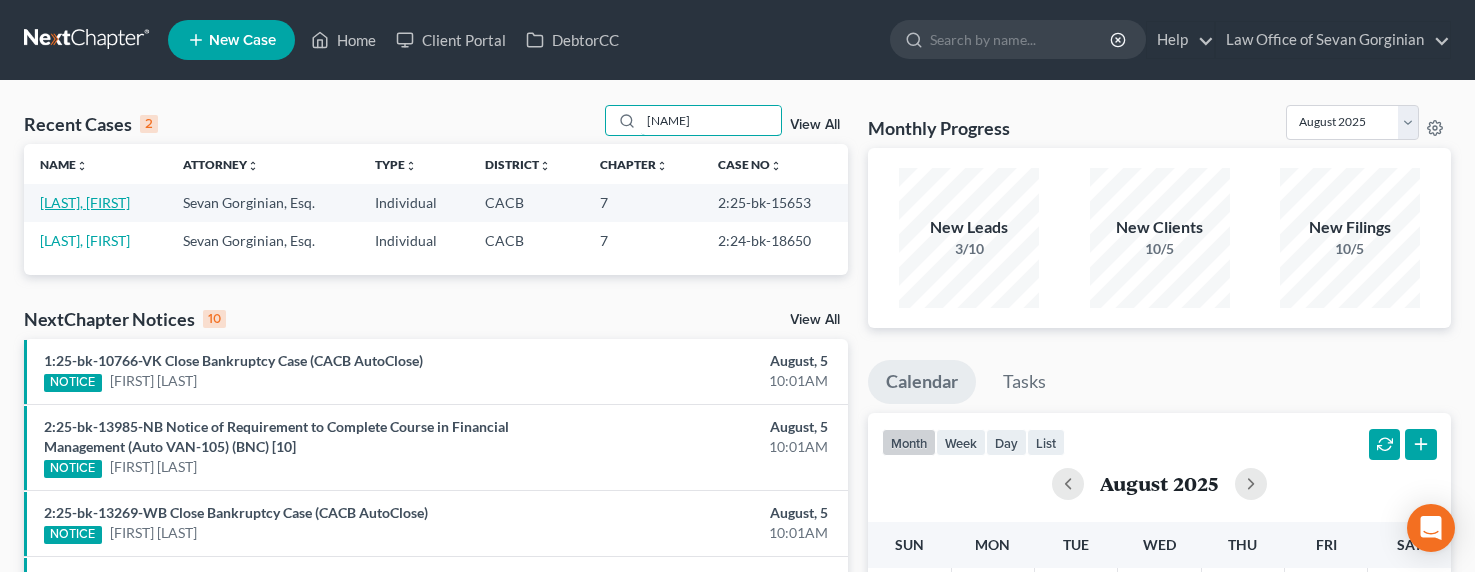 type on "[NAME]" 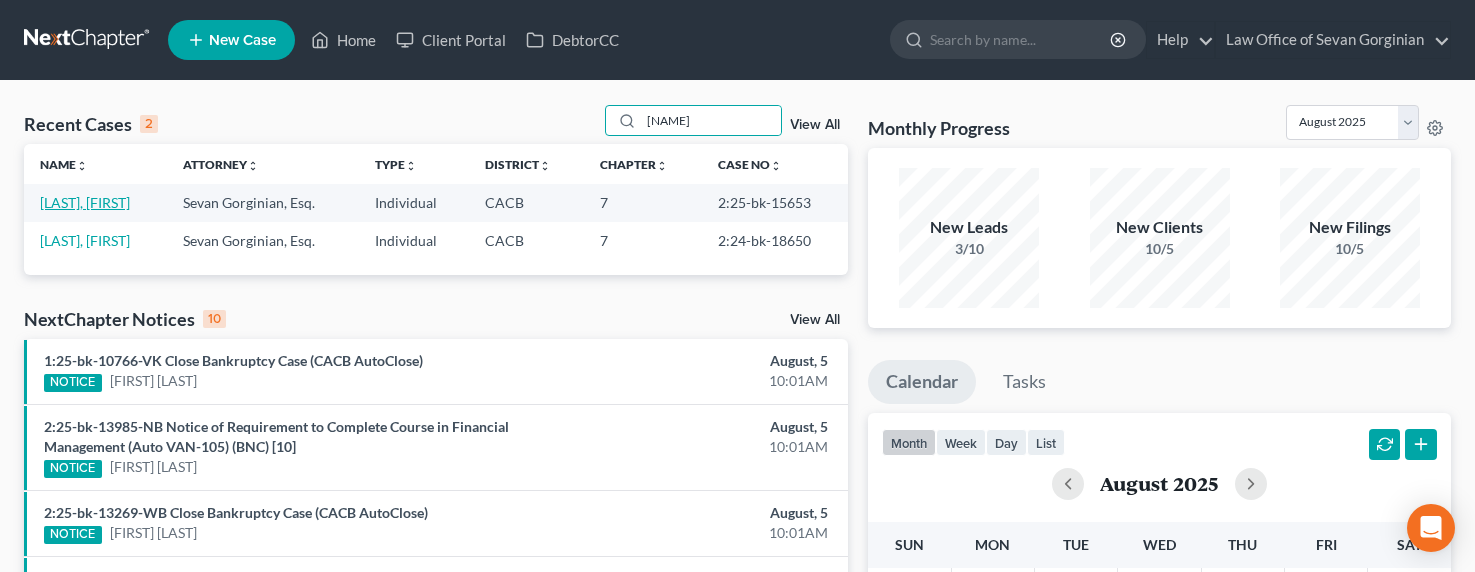 click on "[LAST], [FIRST]" at bounding box center [85, 202] 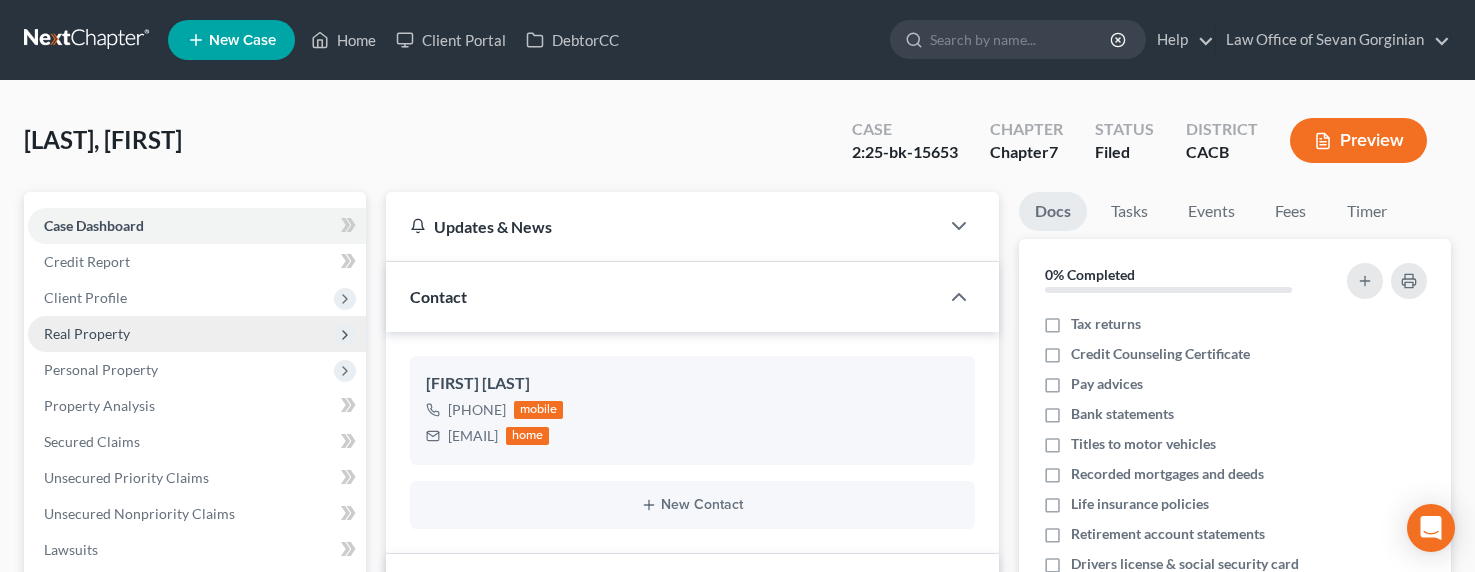 click on "Real Property" at bounding box center [87, 333] 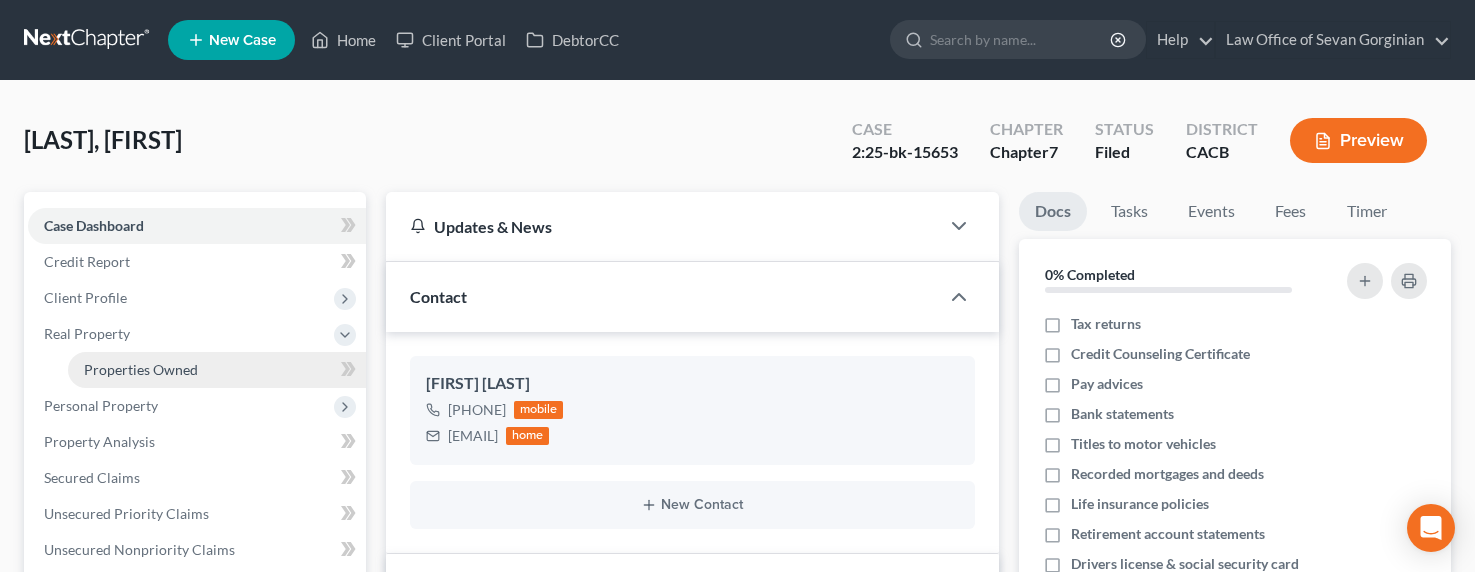 click on "Properties Owned" at bounding box center (141, 369) 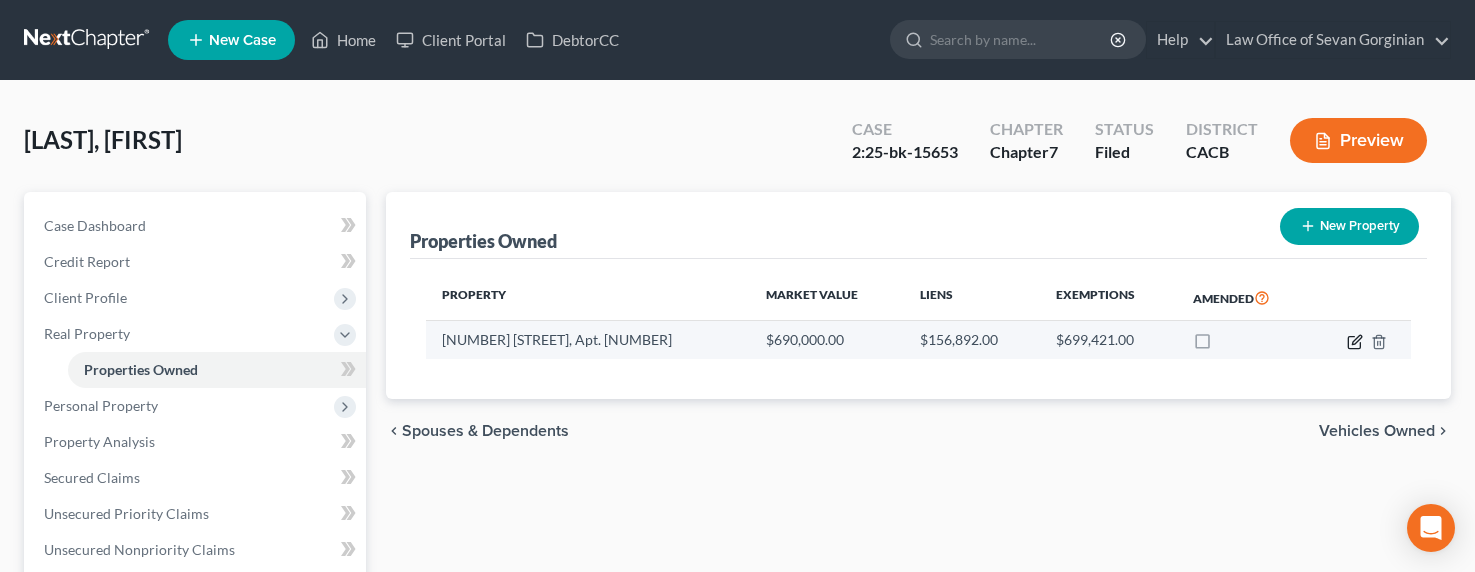 click 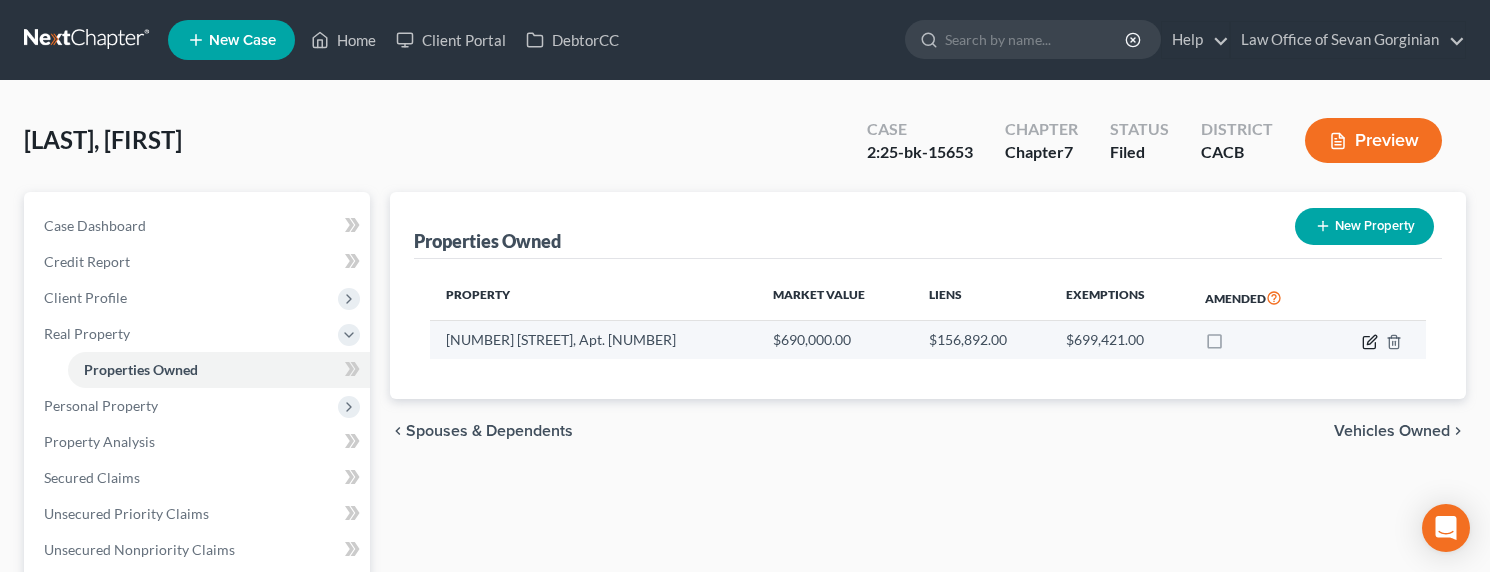 select on "4" 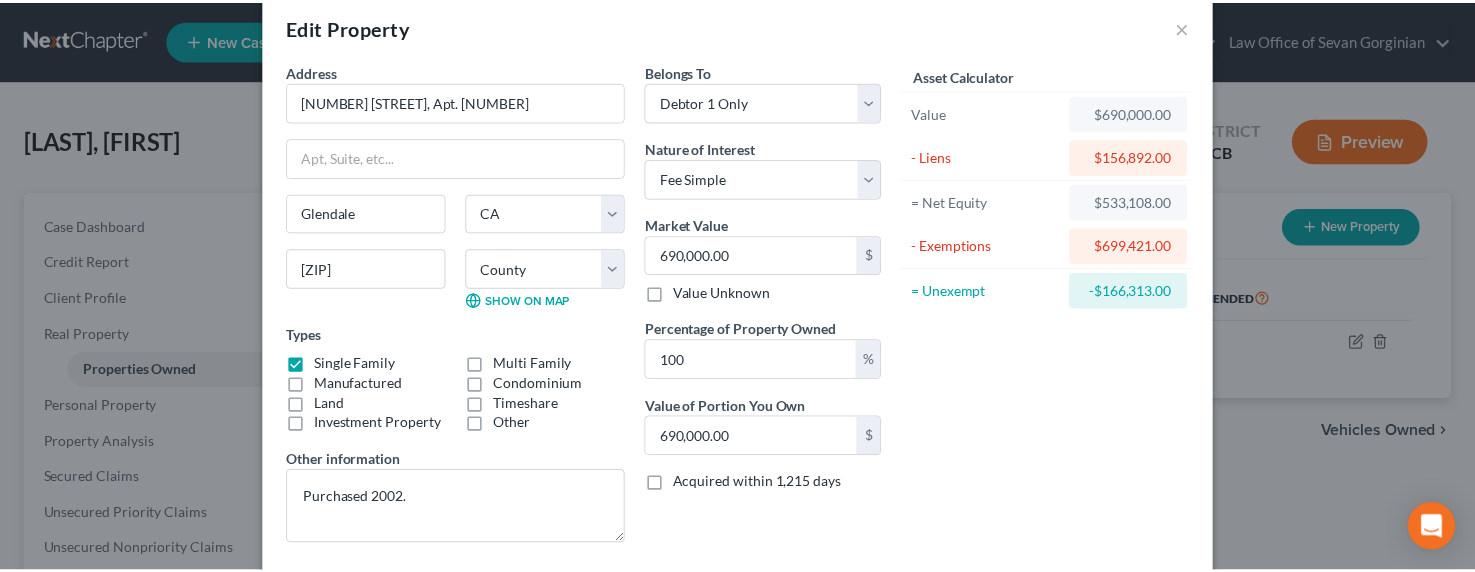 scroll, scrollTop: 0, scrollLeft: 0, axis: both 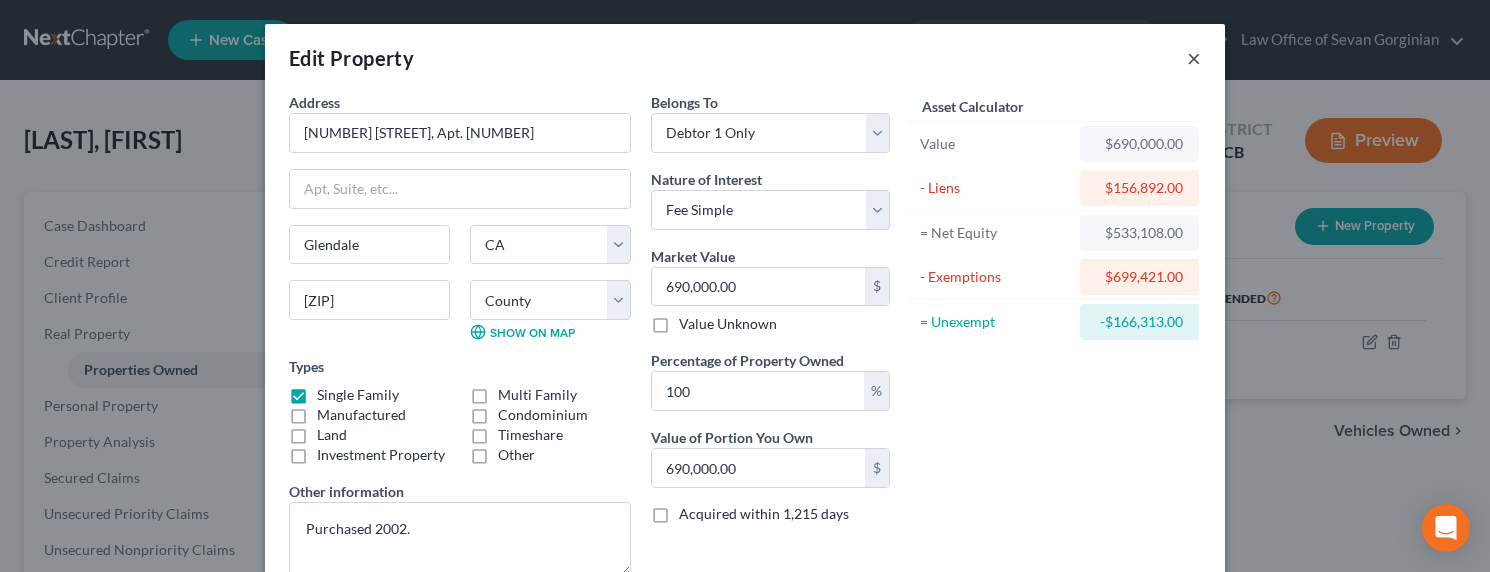 click on "×" at bounding box center [1194, 58] 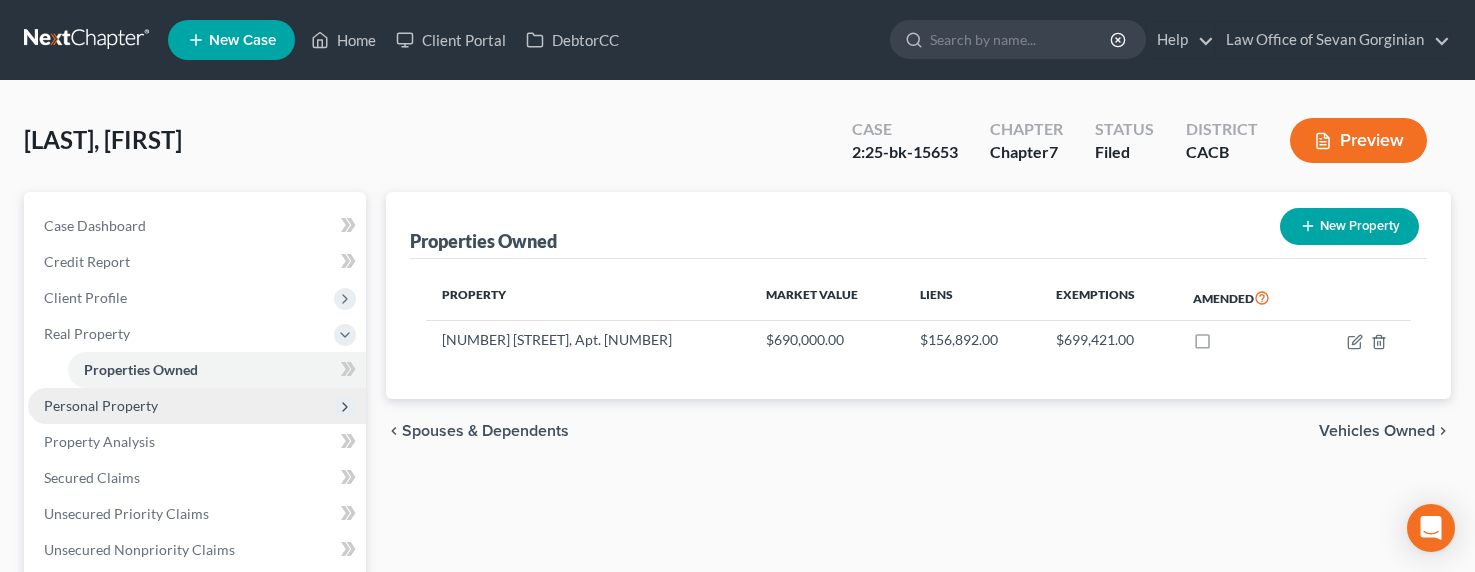 click on "Personal Property" at bounding box center [101, 405] 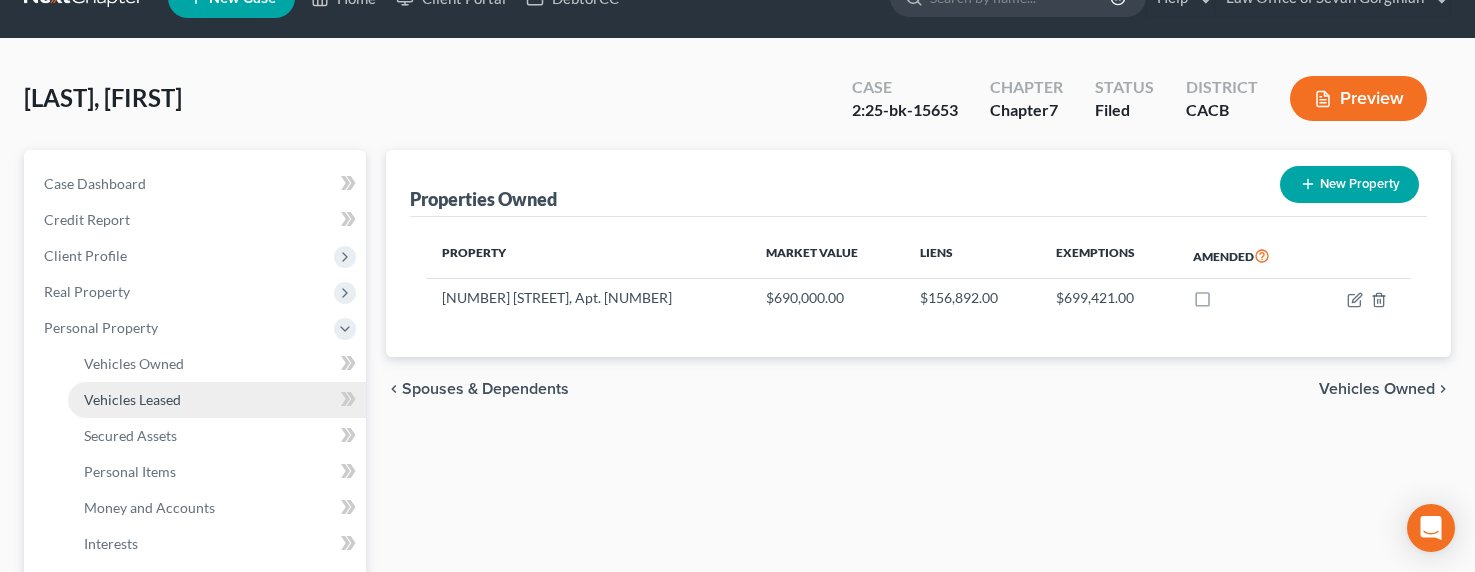 scroll, scrollTop: 44, scrollLeft: 0, axis: vertical 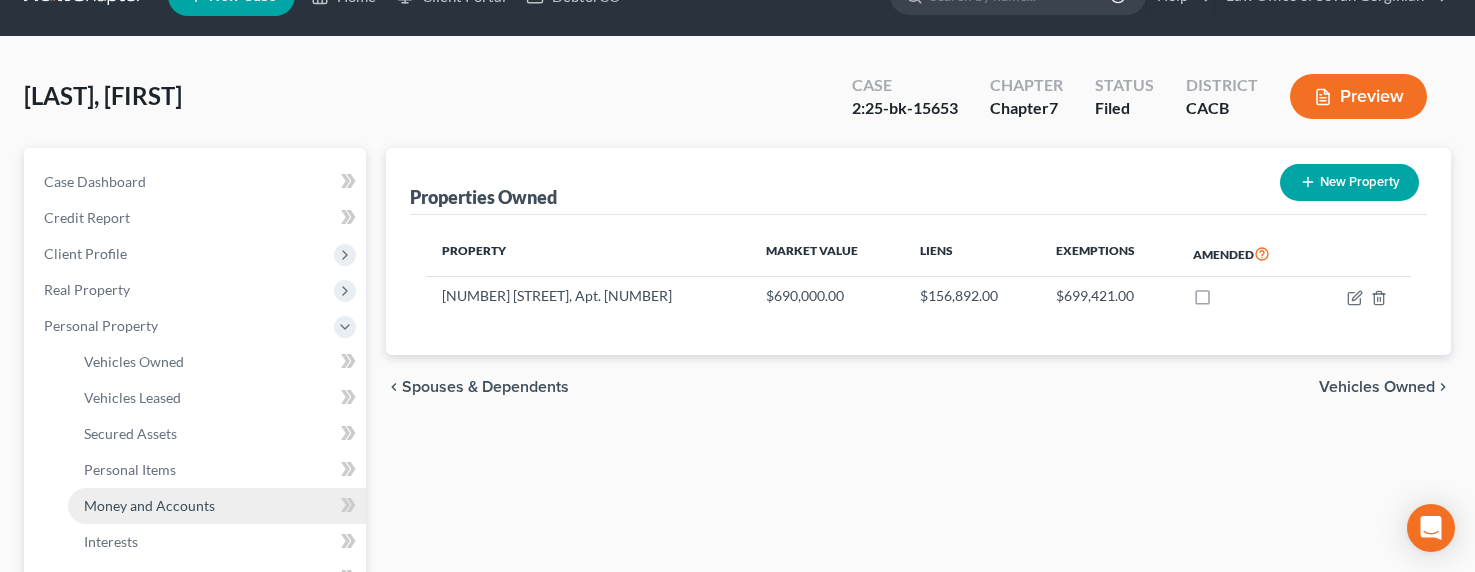 click on "Money and Accounts" at bounding box center (149, 505) 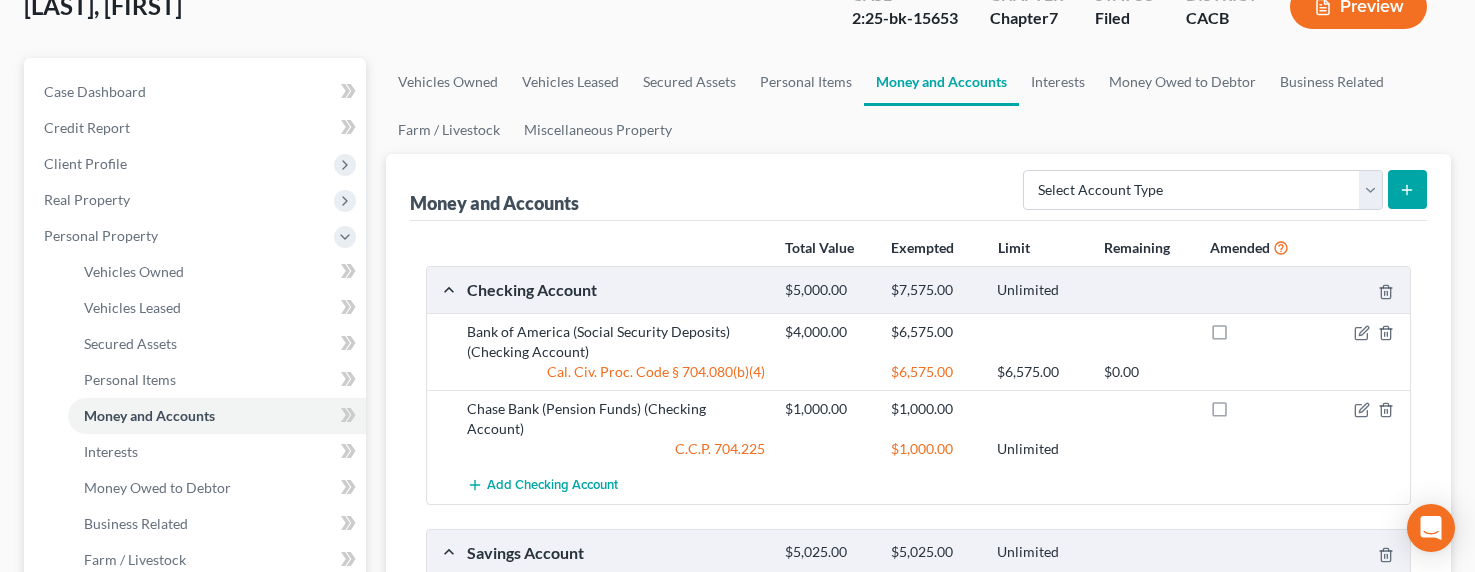 scroll, scrollTop: 50, scrollLeft: 0, axis: vertical 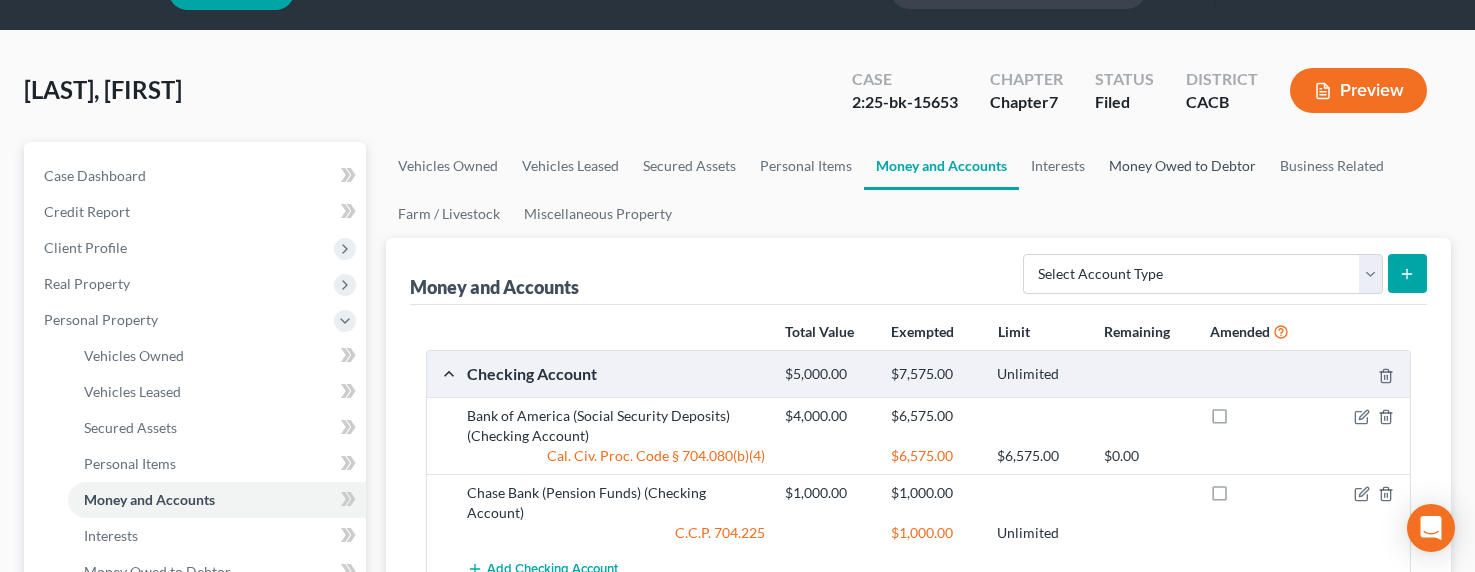 click on "Money Owed to Debtor" at bounding box center [1182, 166] 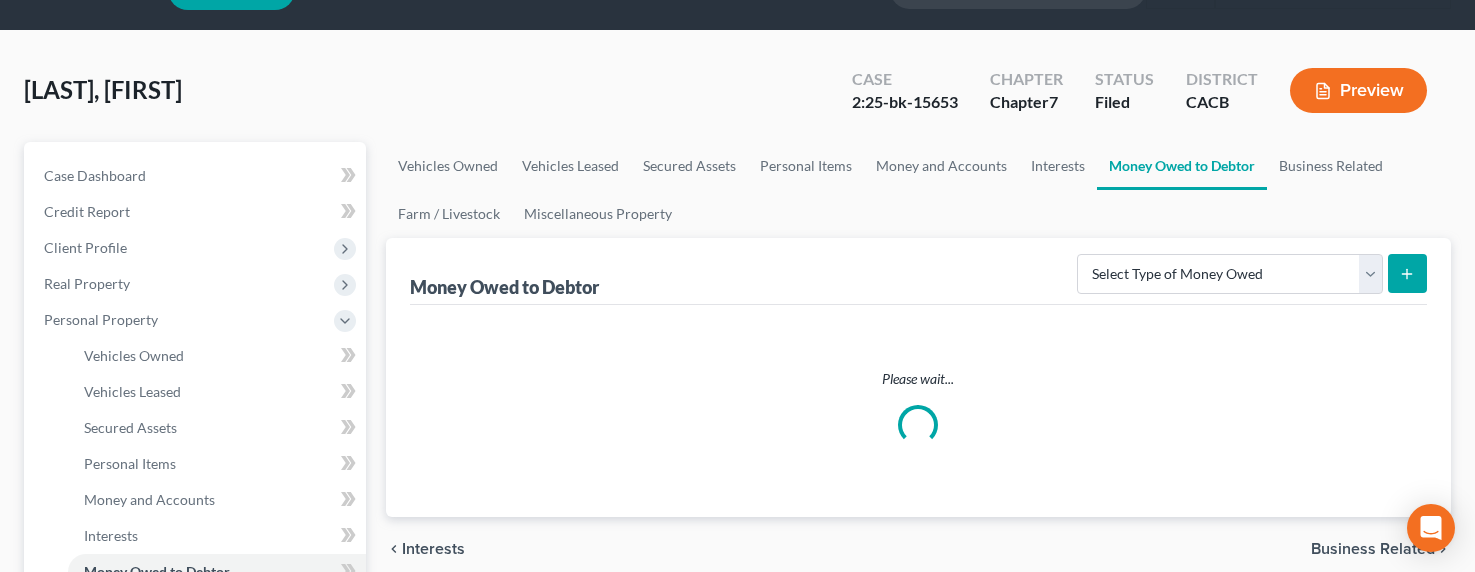scroll, scrollTop: 0, scrollLeft: 0, axis: both 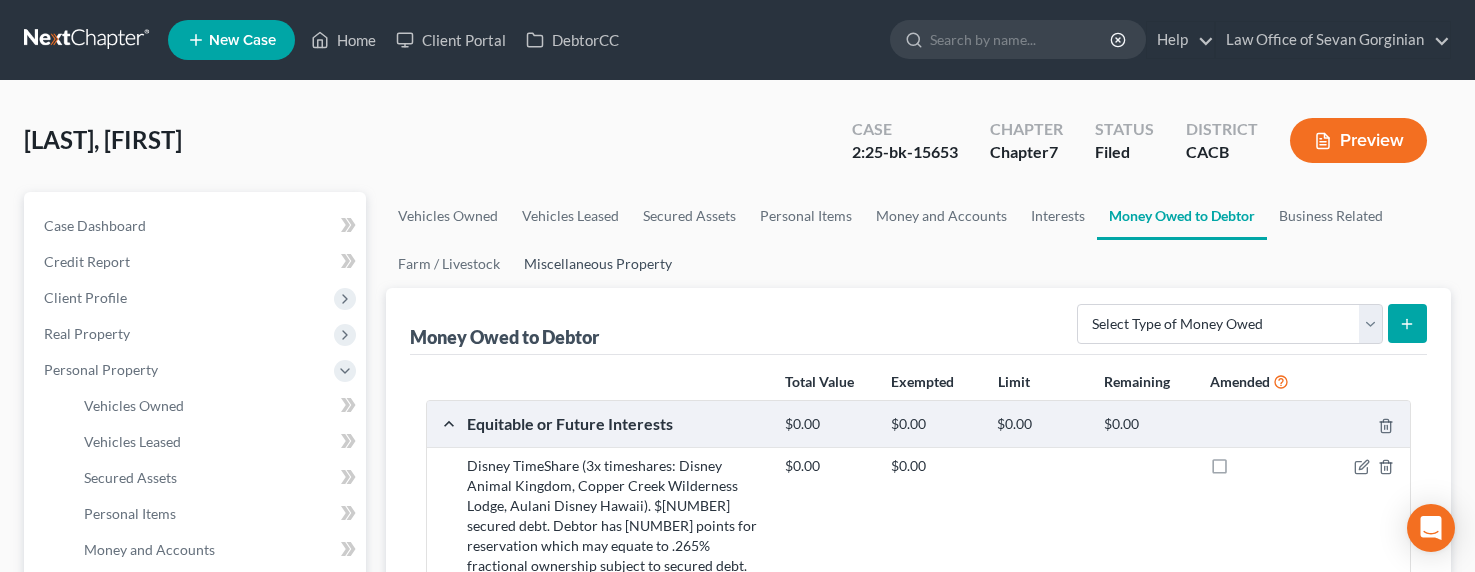 click on "Miscellaneous Property" at bounding box center (598, 264) 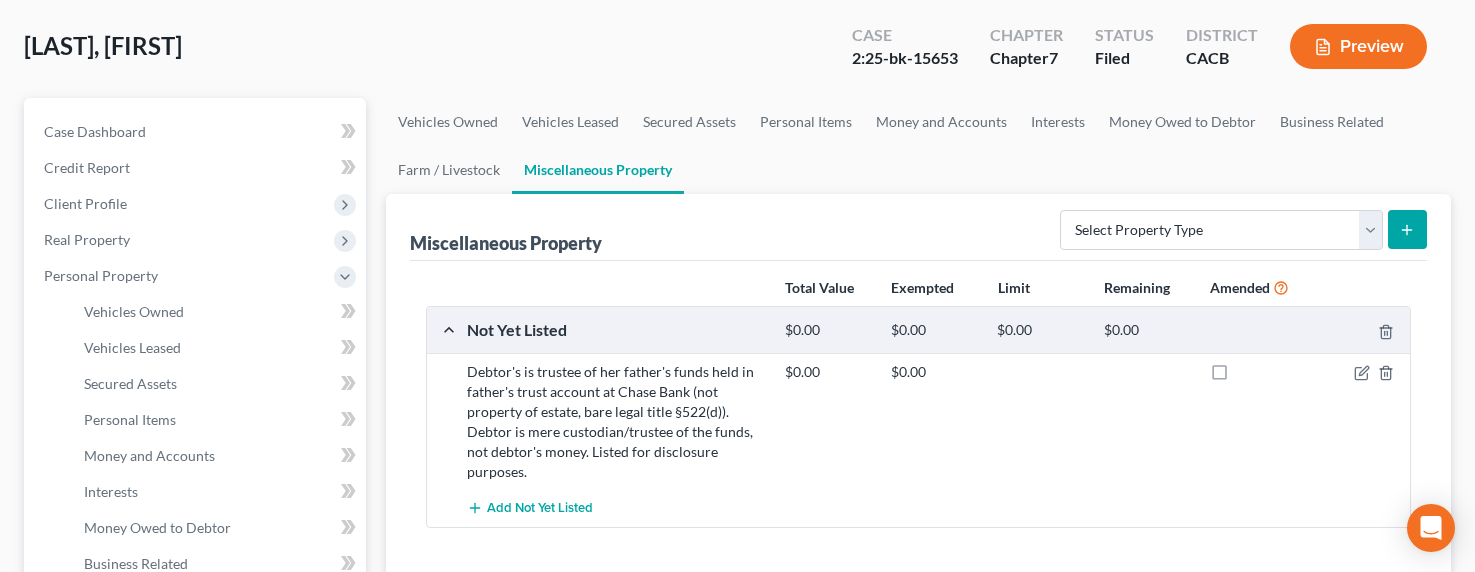 scroll, scrollTop: 21, scrollLeft: 0, axis: vertical 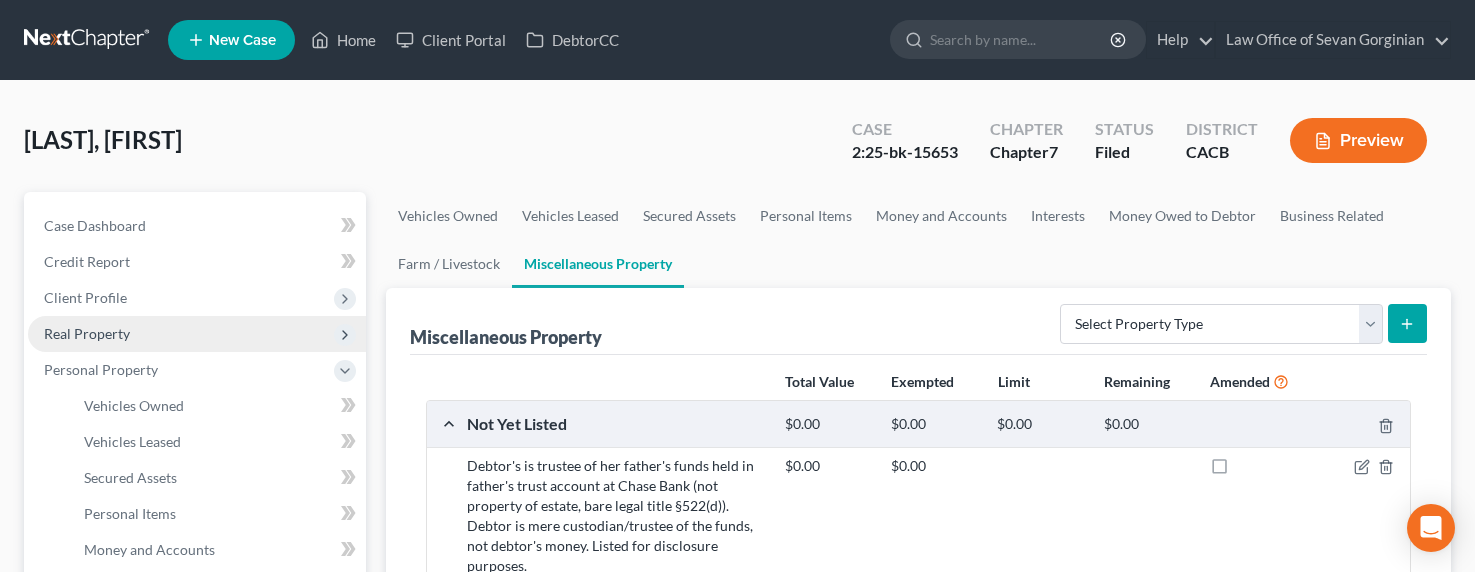 click on "Real Property" at bounding box center [87, 333] 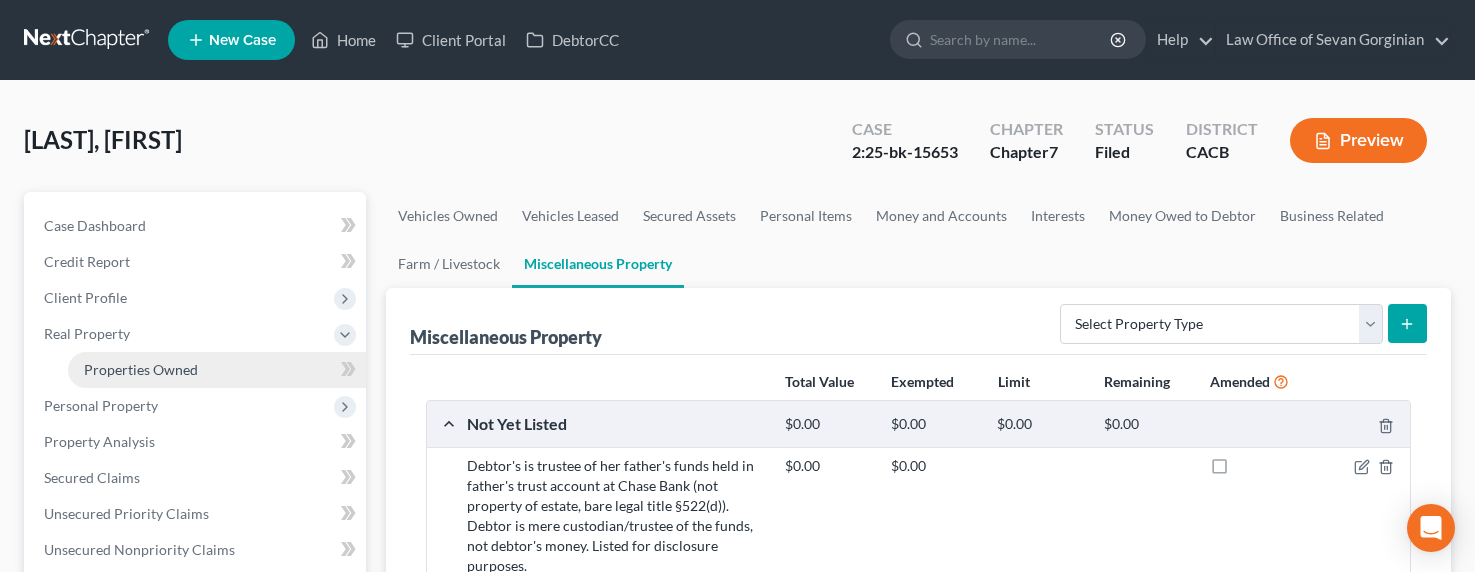 click on "Properties Owned" at bounding box center (141, 369) 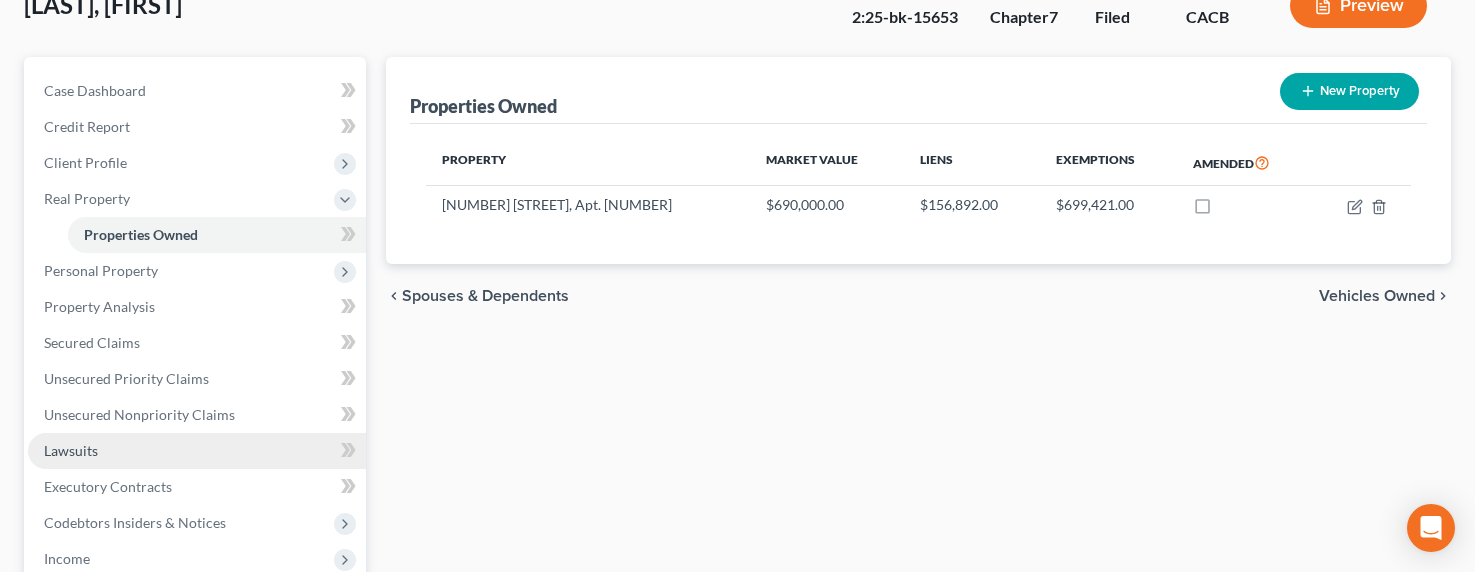 scroll, scrollTop: 204, scrollLeft: 0, axis: vertical 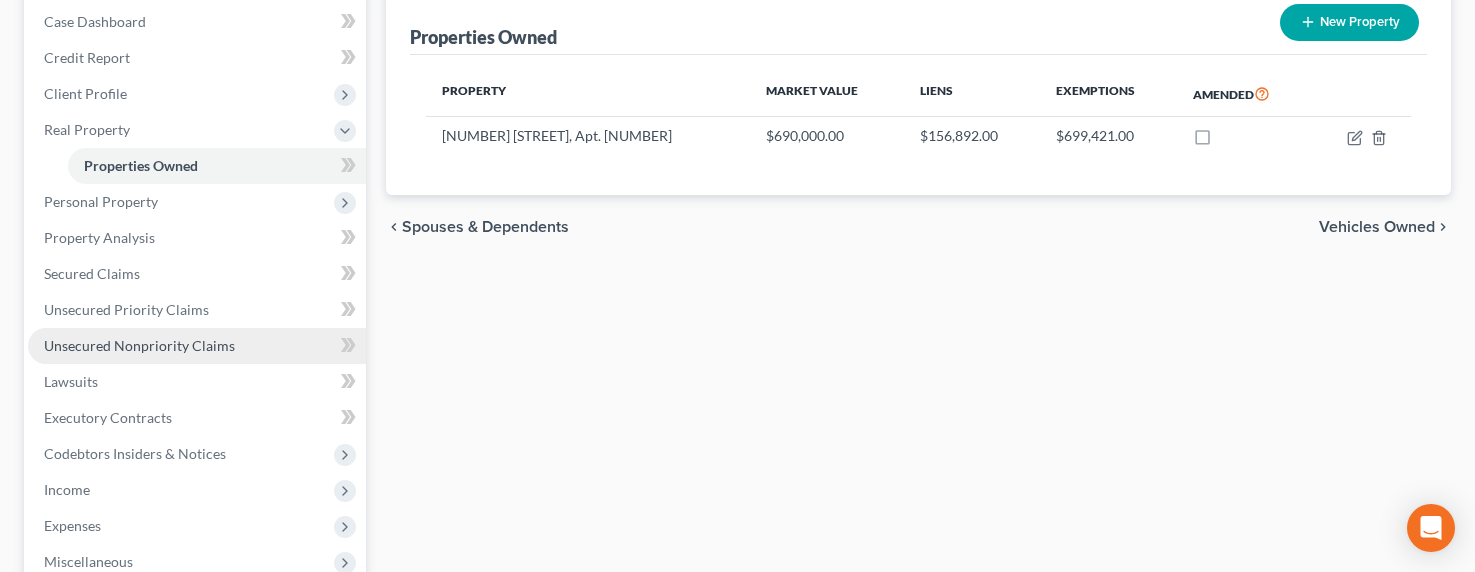 click on "Unsecured Nonpriority Claims" at bounding box center [139, 345] 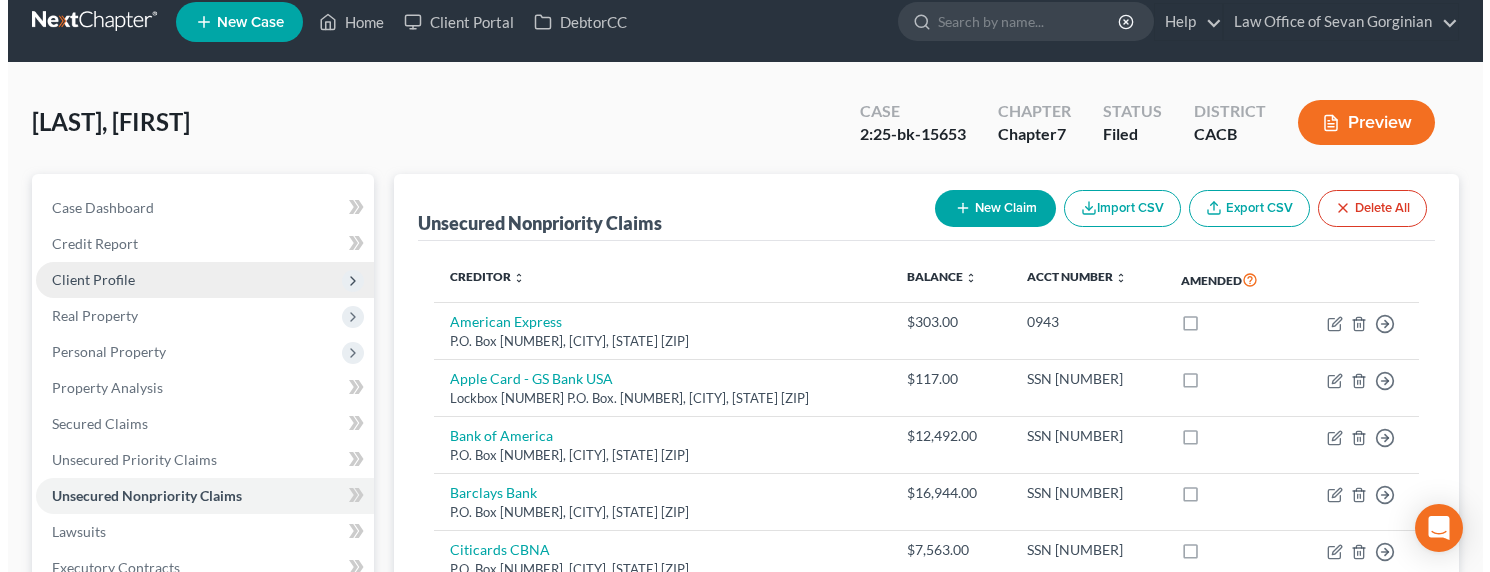 scroll, scrollTop: 0, scrollLeft: 0, axis: both 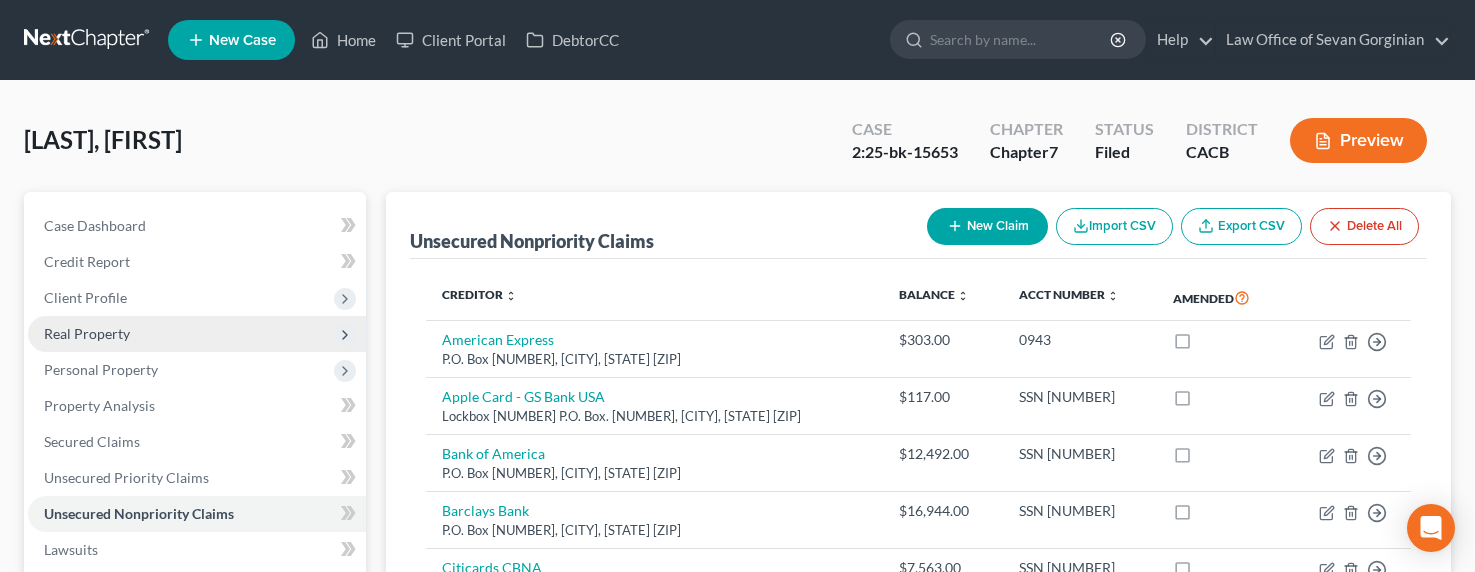 click on "Real Property" at bounding box center [87, 333] 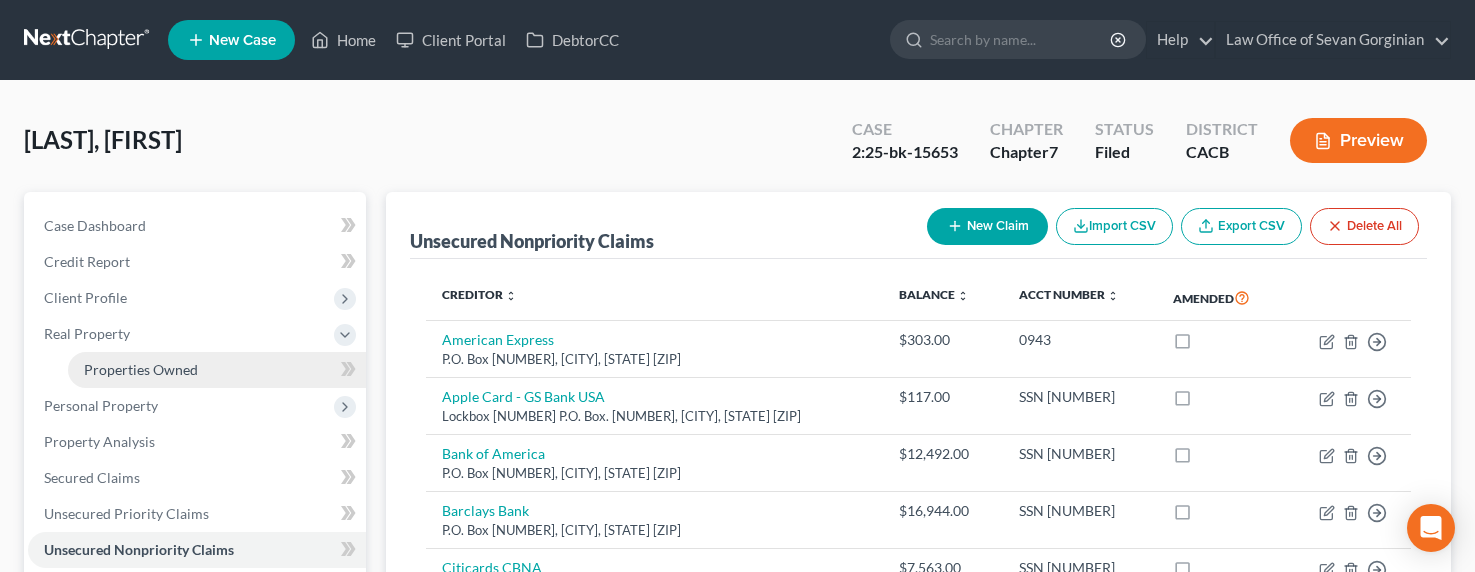 click on "Properties Owned" at bounding box center (141, 369) 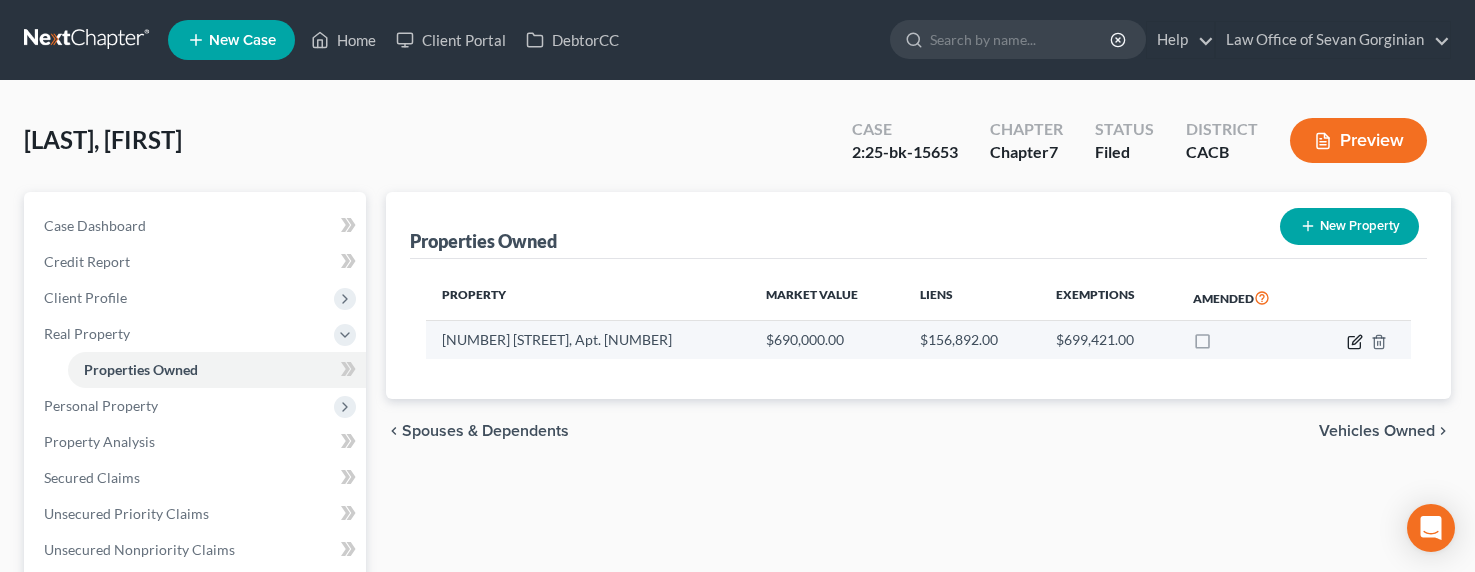 click 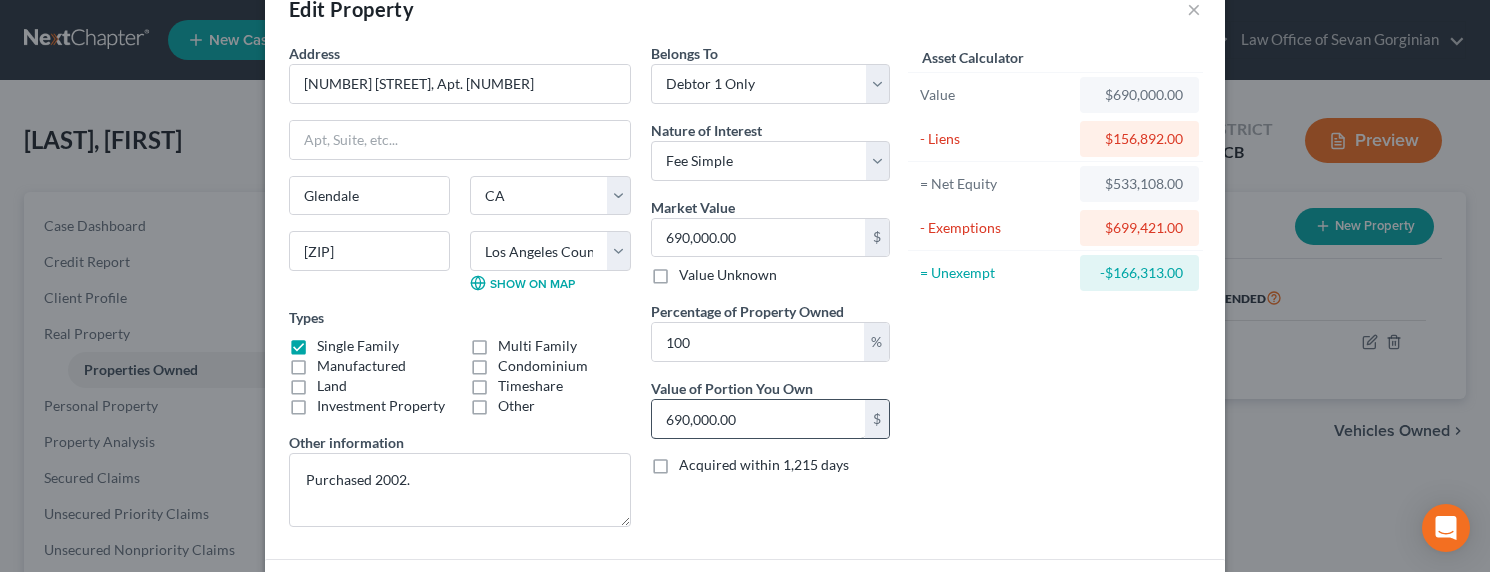 scroll, scrollTop: 71, scrollLeft: 0, axis: vertical 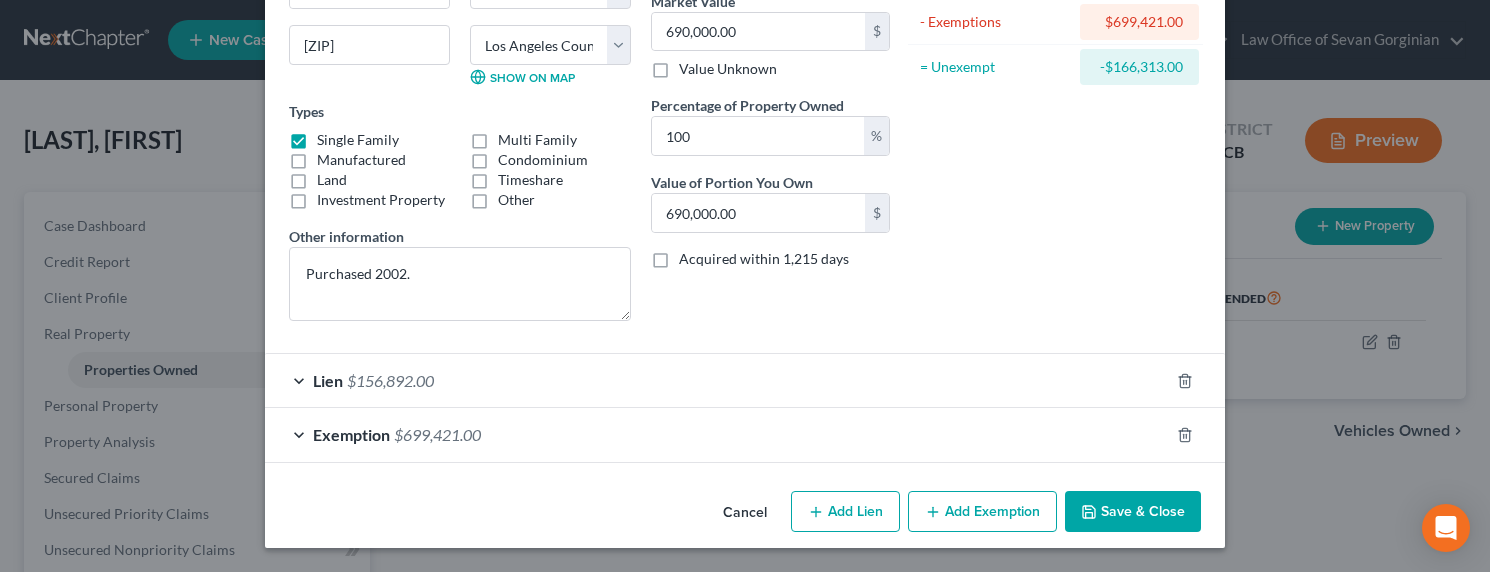 click on "Save & Close" at bounding box center [1133, 512] 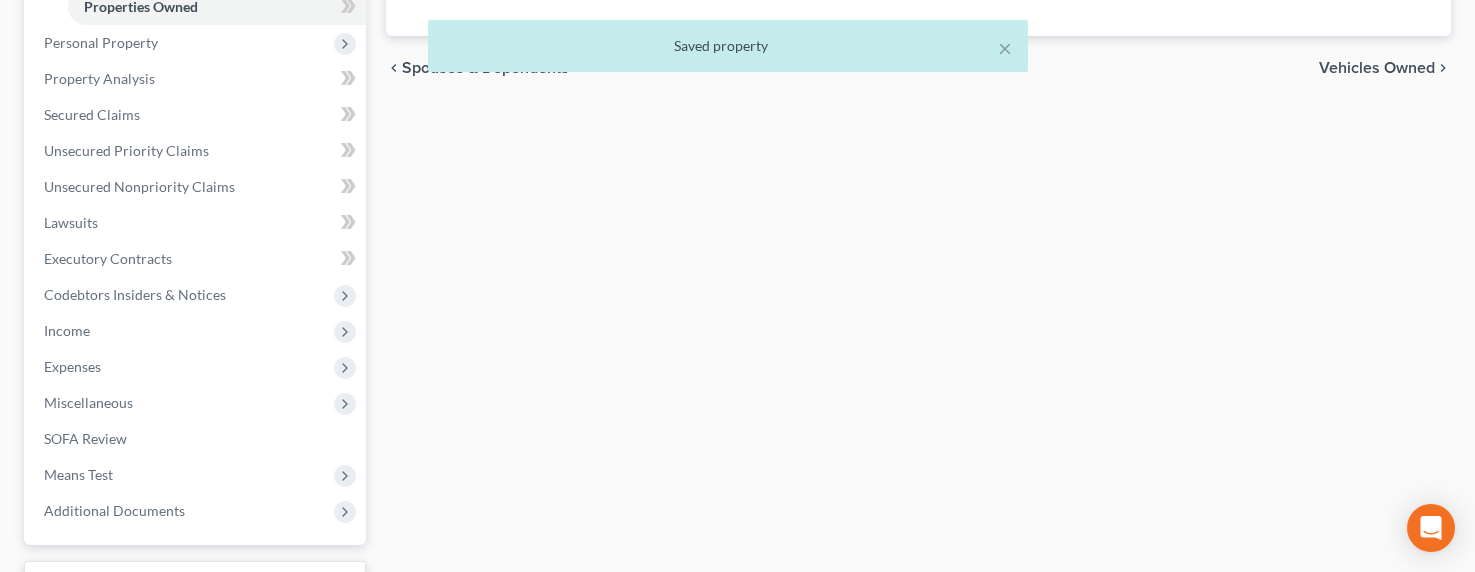 scroll, scrollTop: 473, scrollLeft: 0, axis: vertical 